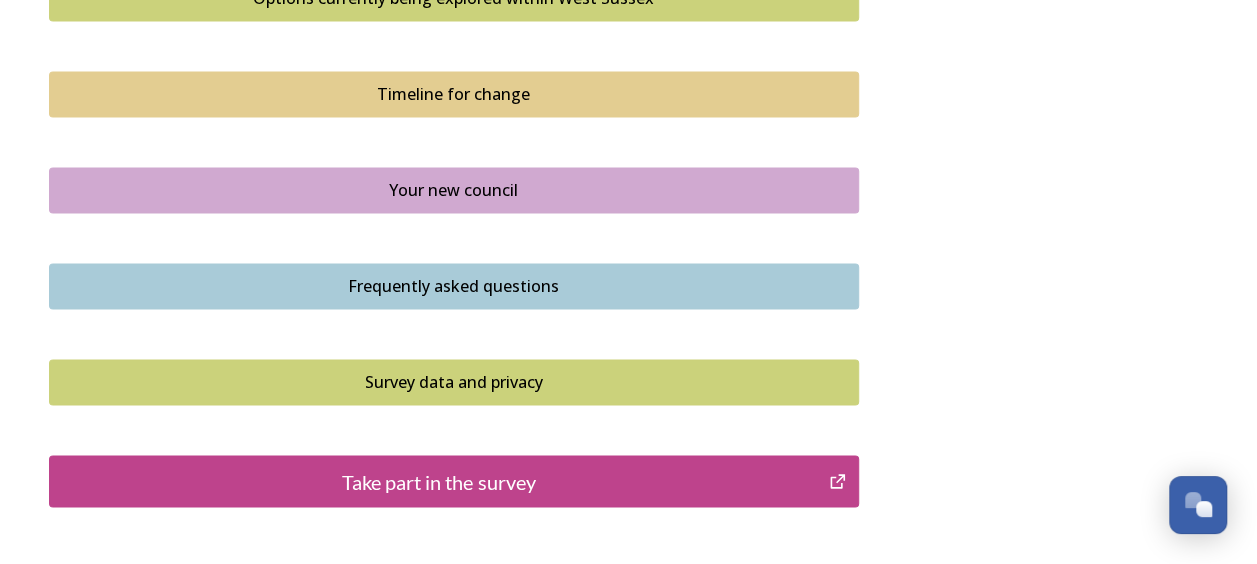 scroll, scrollTop: 1382, scrollLeft: 0, axis: vertical 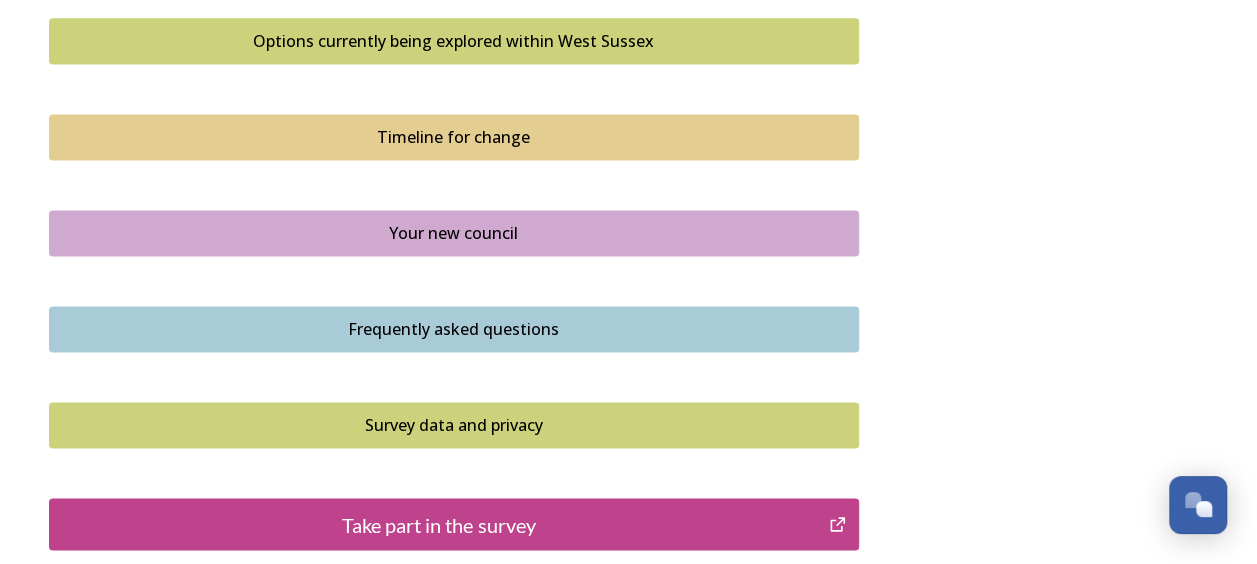 click on "Your new council" at bounding box center [454, 233] 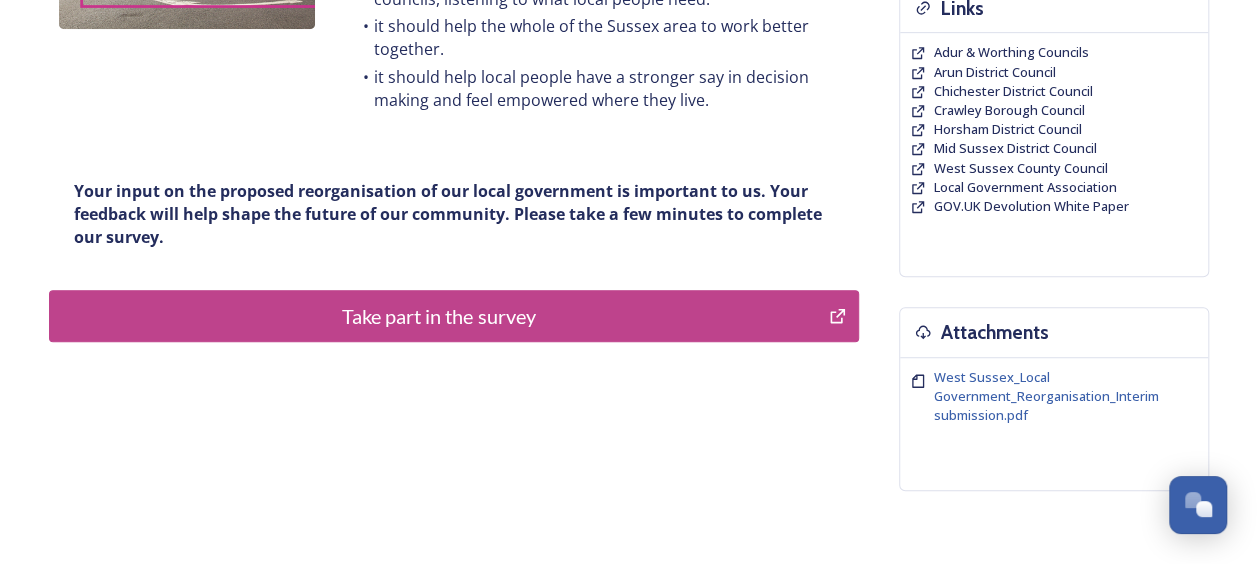 scroll, scrollTop: 600, scrollLeft: 0, axis: vertical 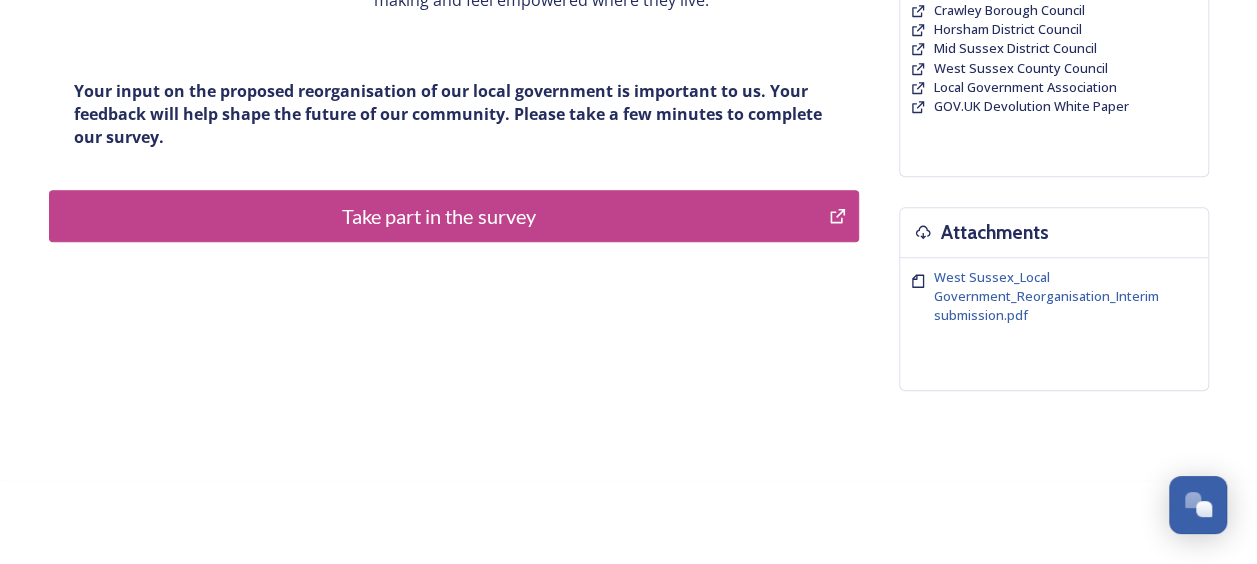 click on "Take part in the survey" at bounding box center [439, 216] 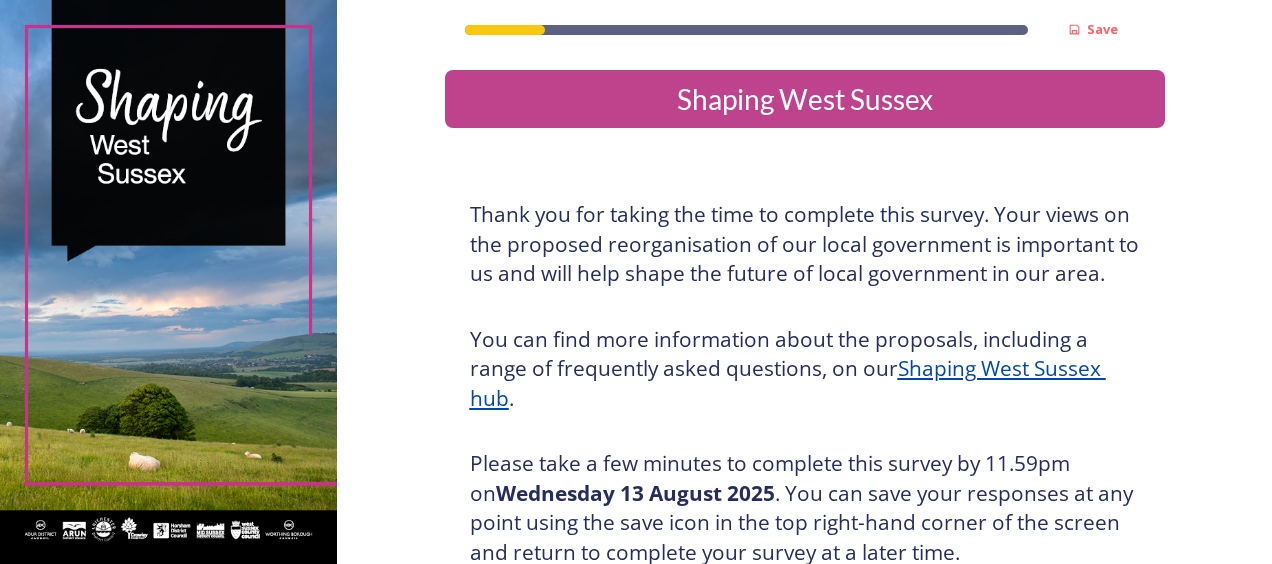 scroll, scrollTop: 0, scrollLeft: 0, axis: both 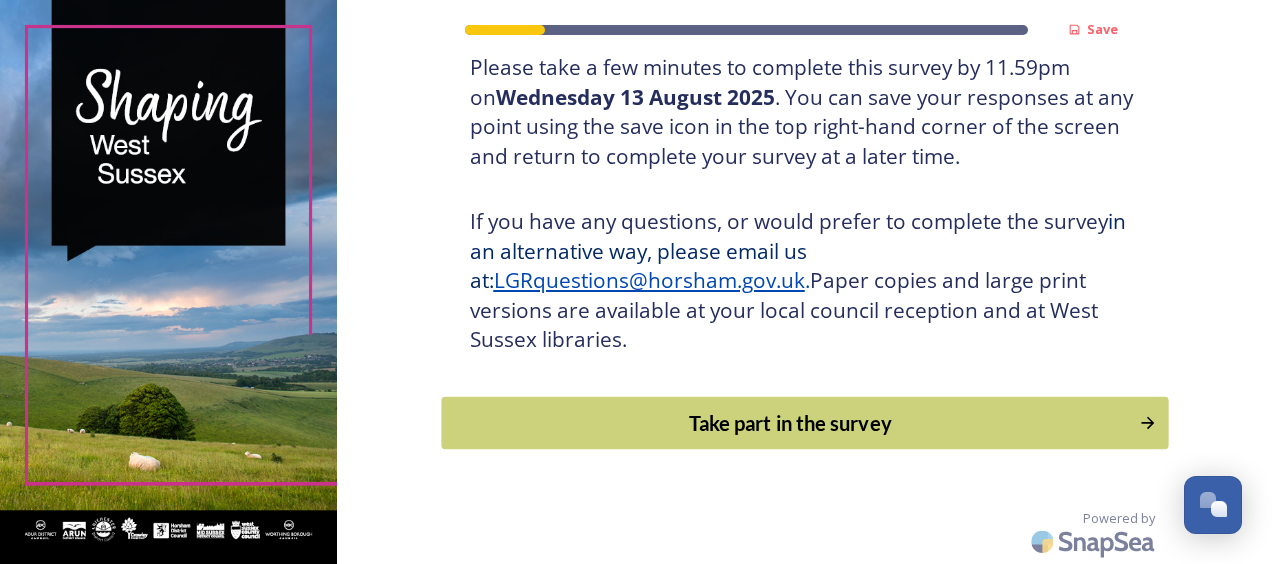 click on "Take part in the survey" at bounding box center [790, 423] 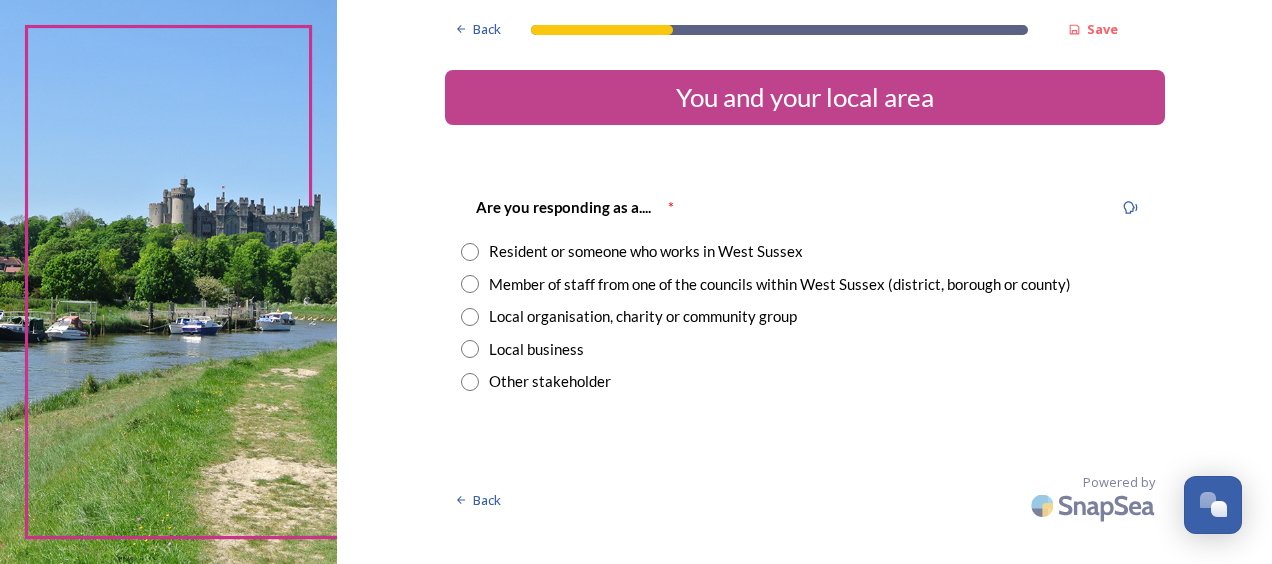 click at bounding box center [470, 252] 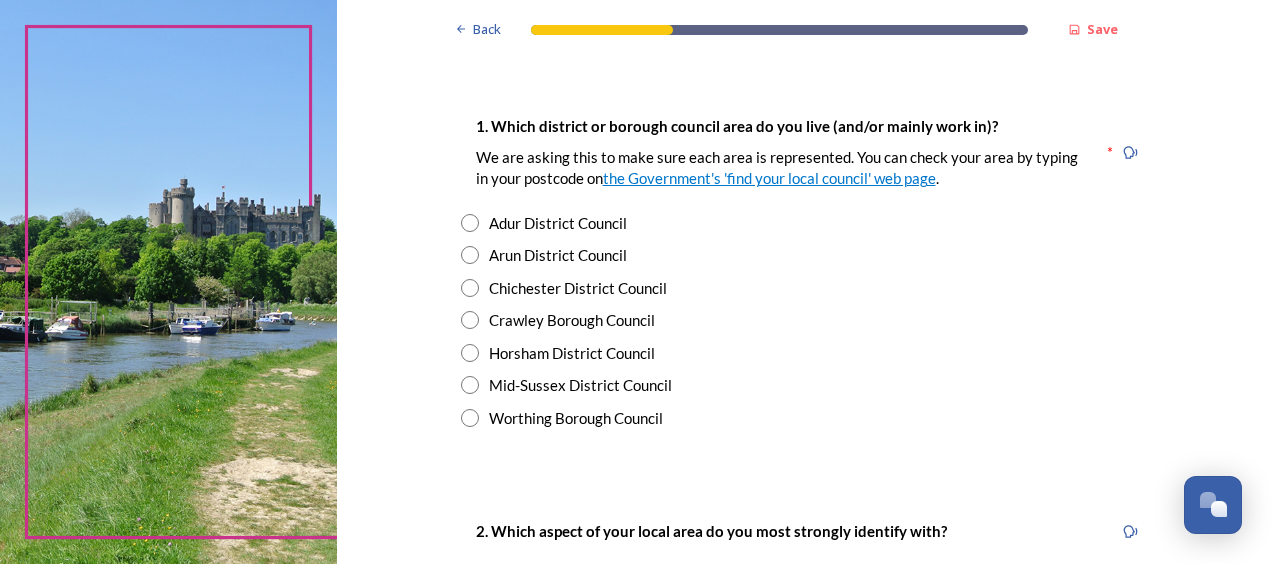 scroll, scrollTop: 400, scrollLeft: 0, axis: vertical 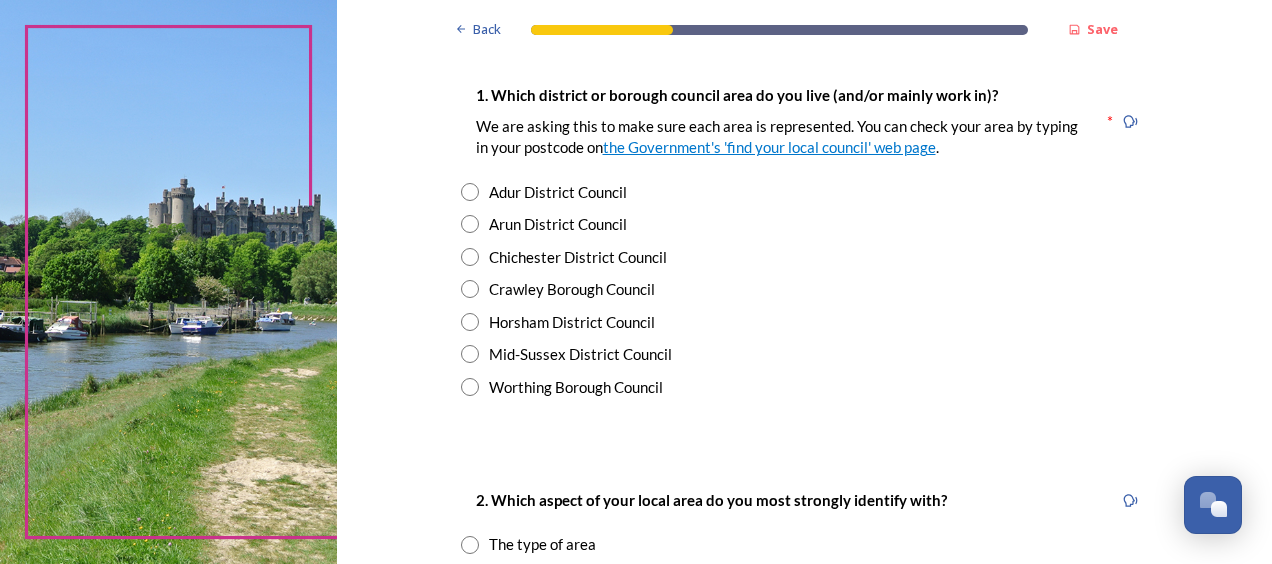 click at bounding box center [470, 224] 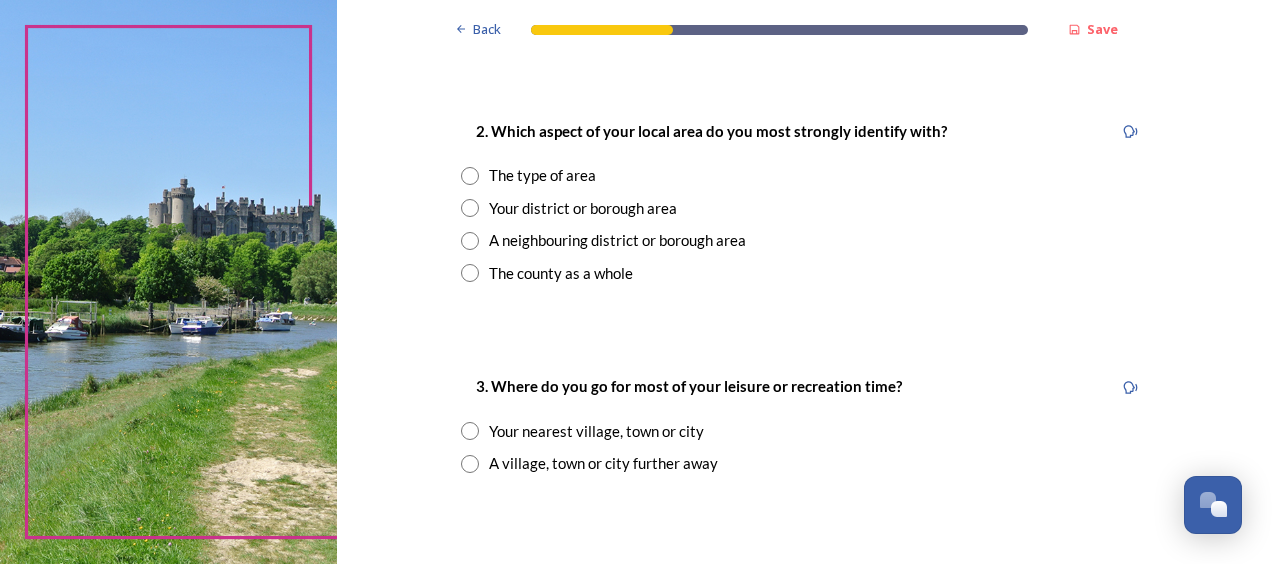scroll, scrollTop: 800, scrollLeft: 0, axis: vertical 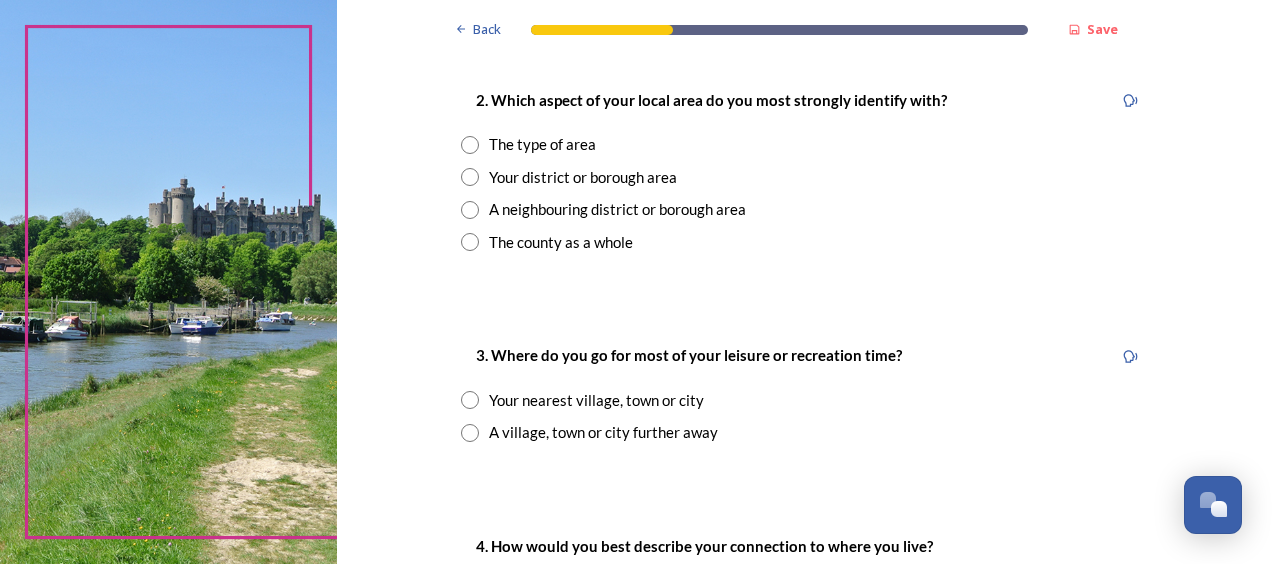 click at bounding box center [470, 177] 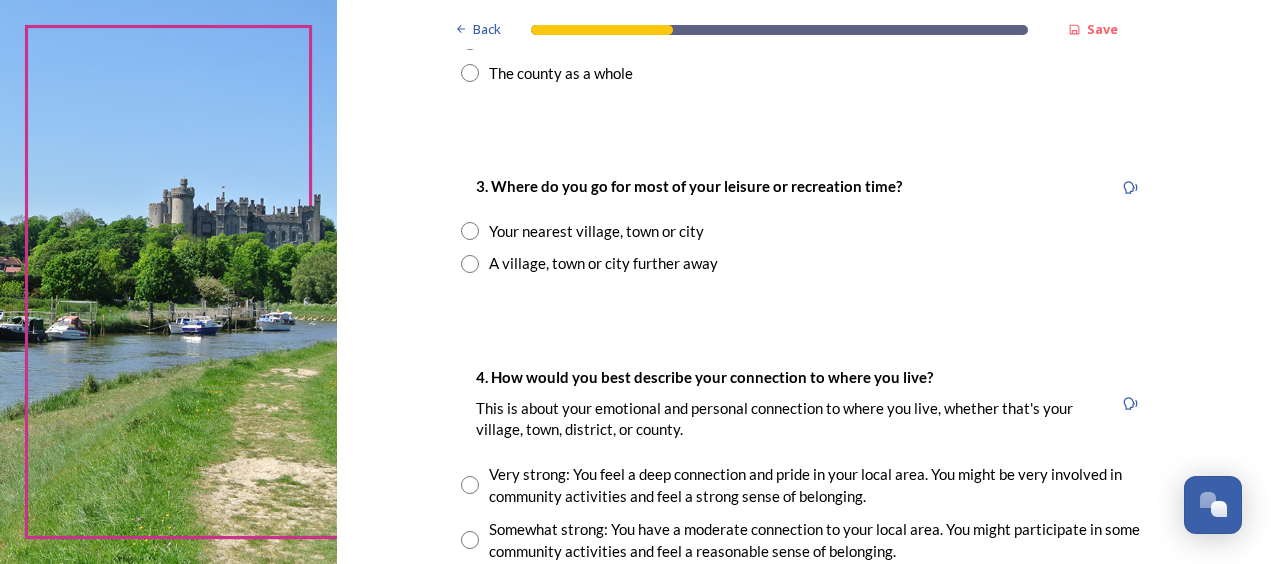 scroll, scrollTop: 1000, scrollLeft: 0, axis: vertical 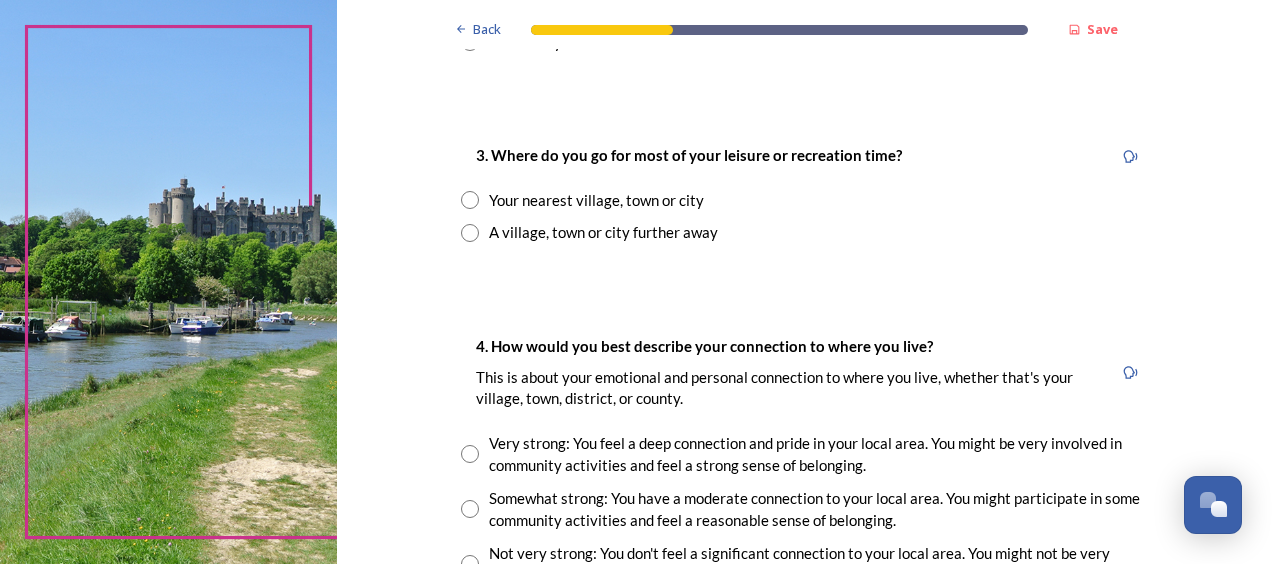 click at bounding box center [470, 200] 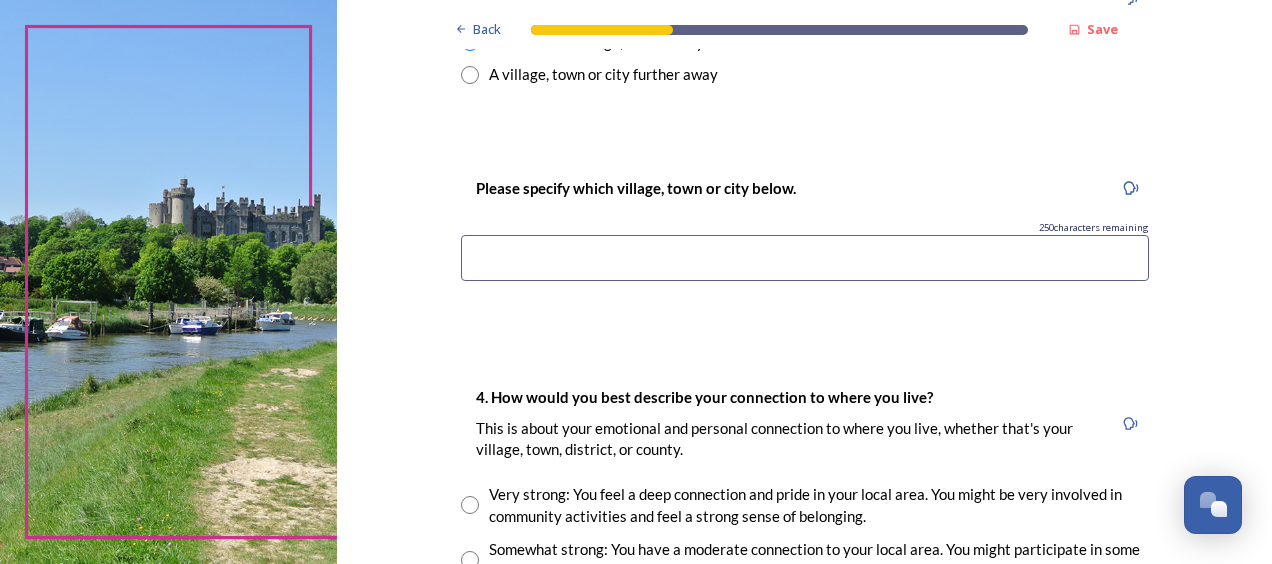 scroll, scrollTop: 1200, scrollLeft: 0, axis: vertical 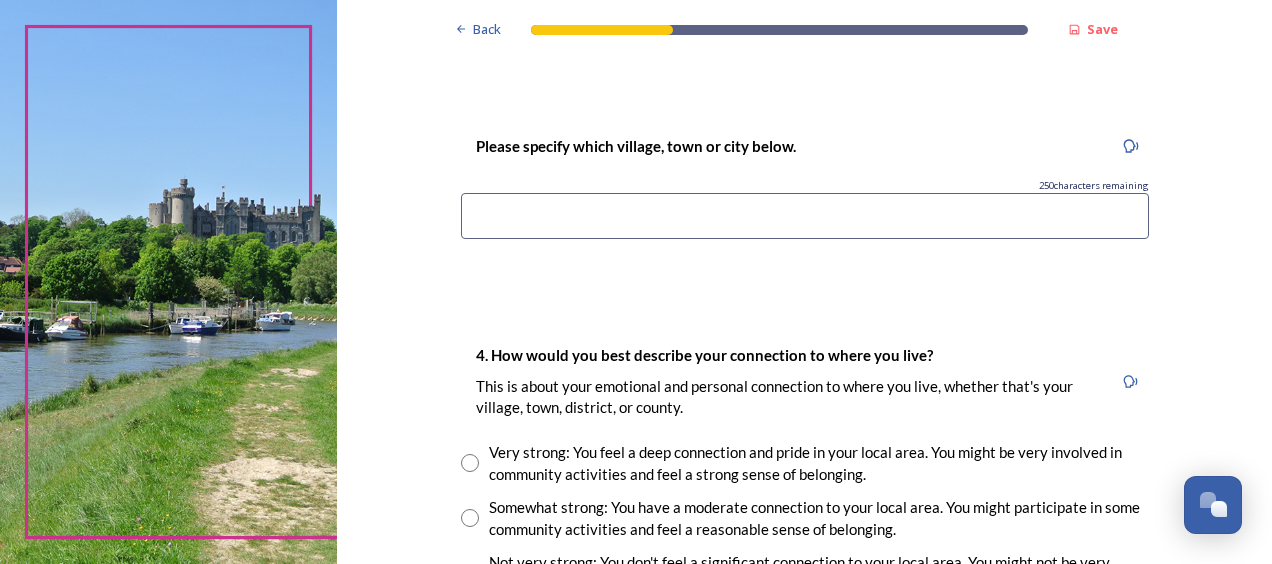 drag, startPoint x: 478, startPoint y: 221, endPoint x: 490, endPoint y: 228, distance: 13.892444 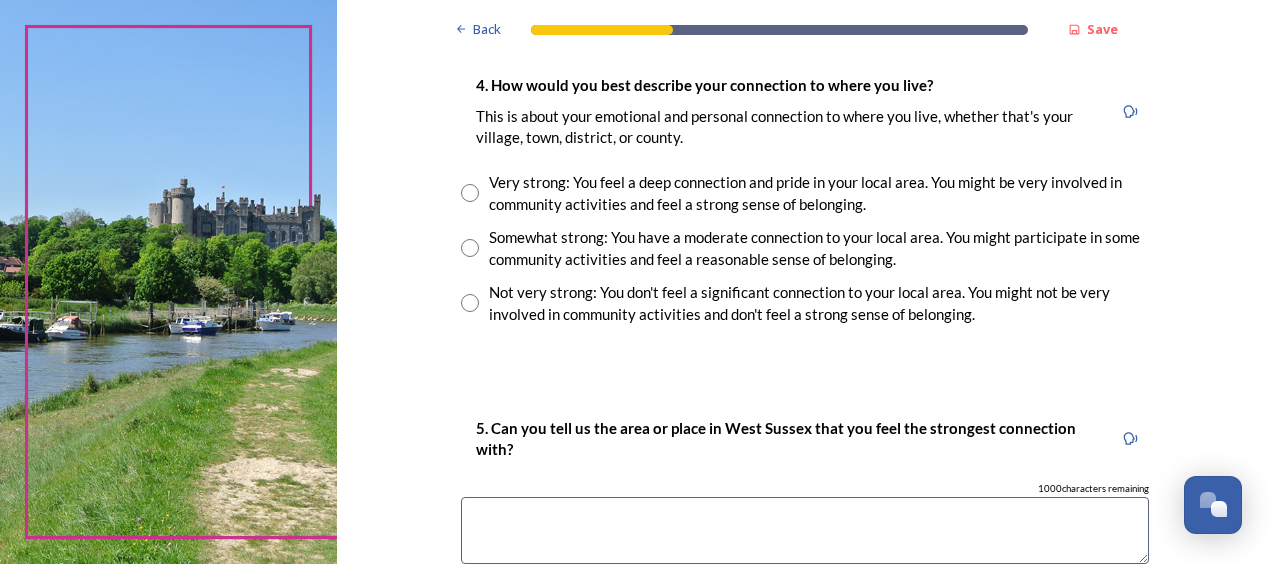 scroll, scrollTop: 1500, scrollLeft: 0, axis: vertical 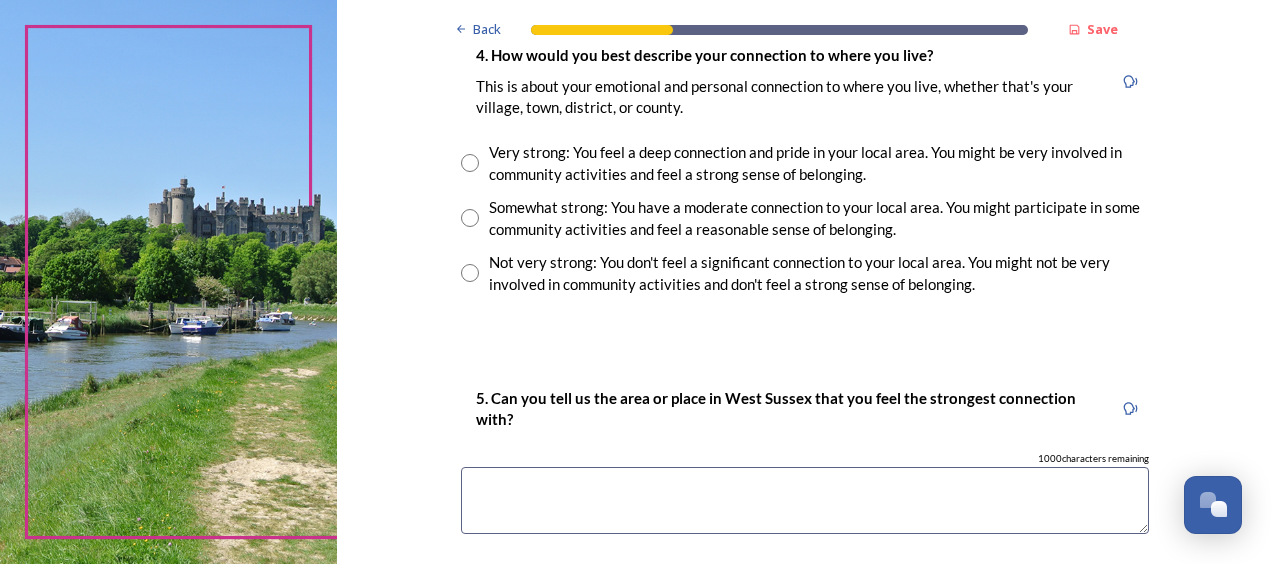 type on "[LAST]" 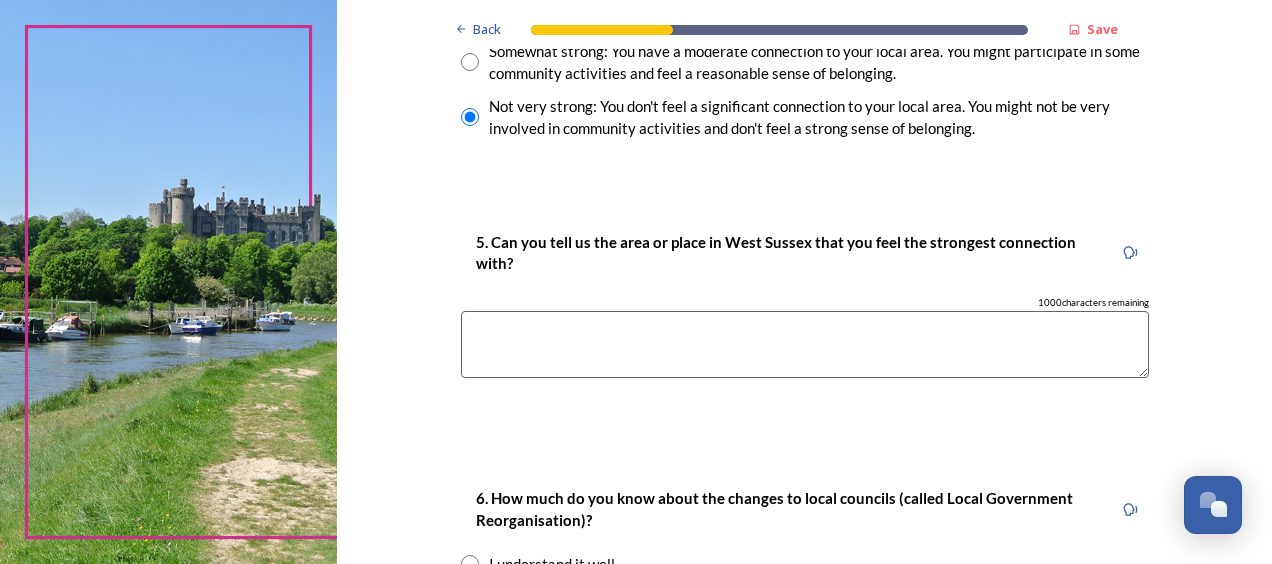 scroll, scrollTop: 1700, scrollLeft: 0, axis: vertical 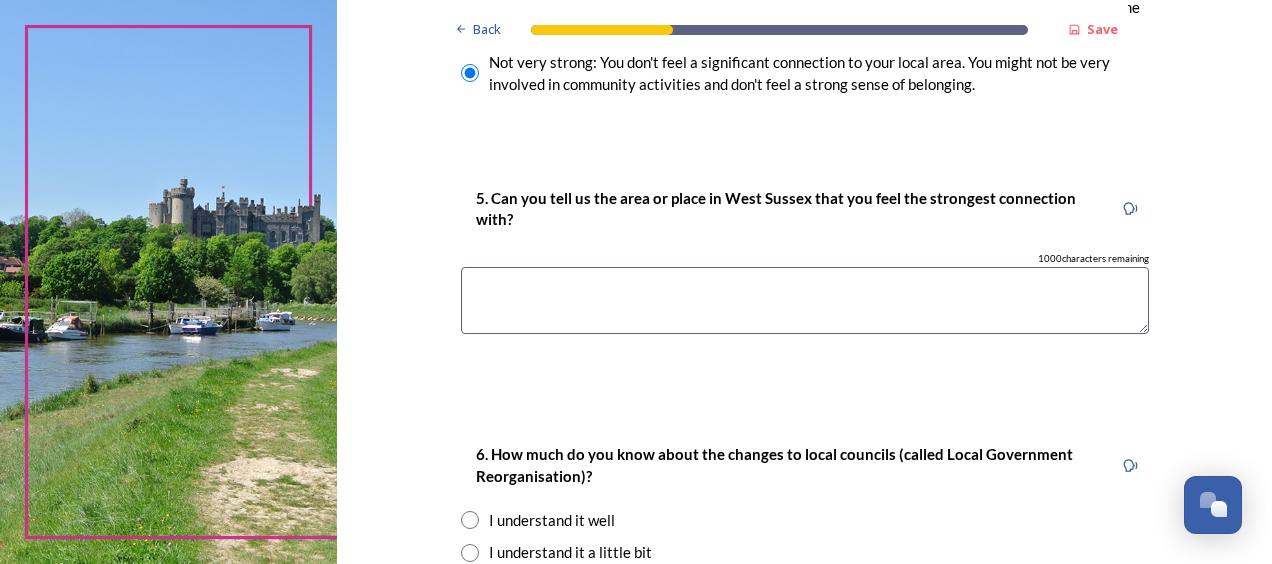 click at bounding box center [805, 300] 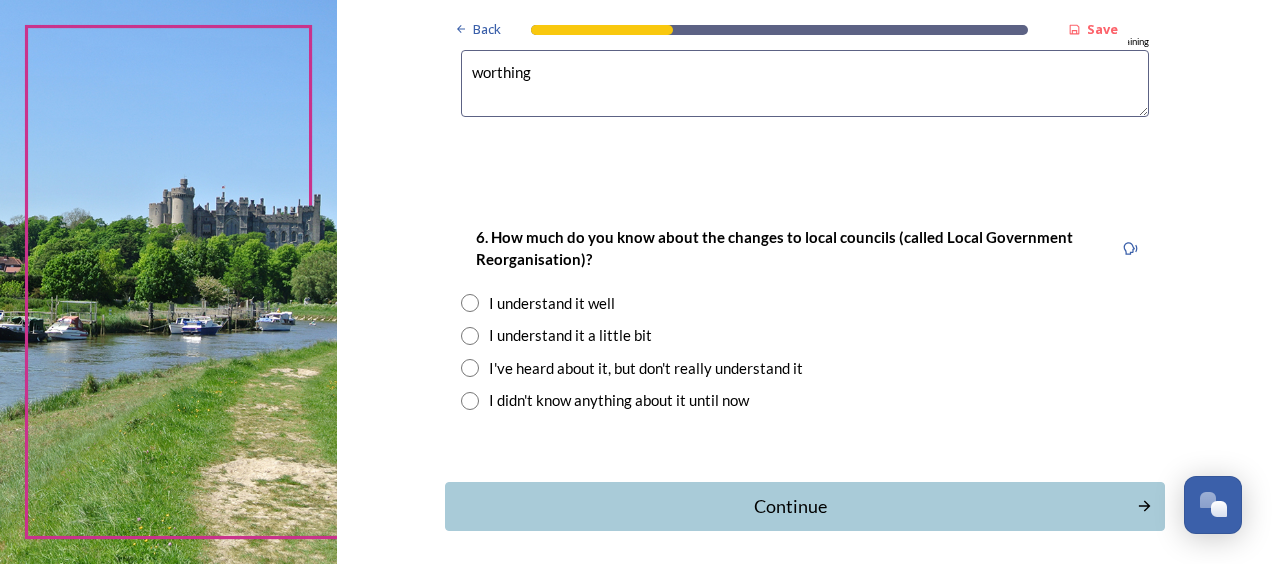 scroll, scrollTop: 1998, scrollLeft: 0, axis: vertical 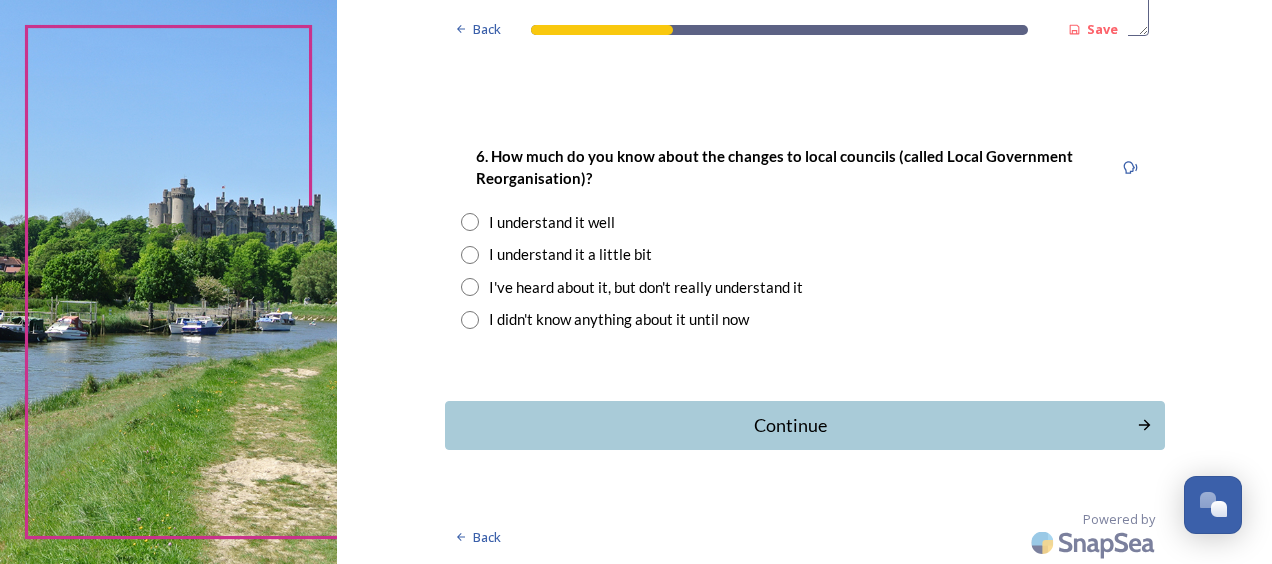 type on "worthing" 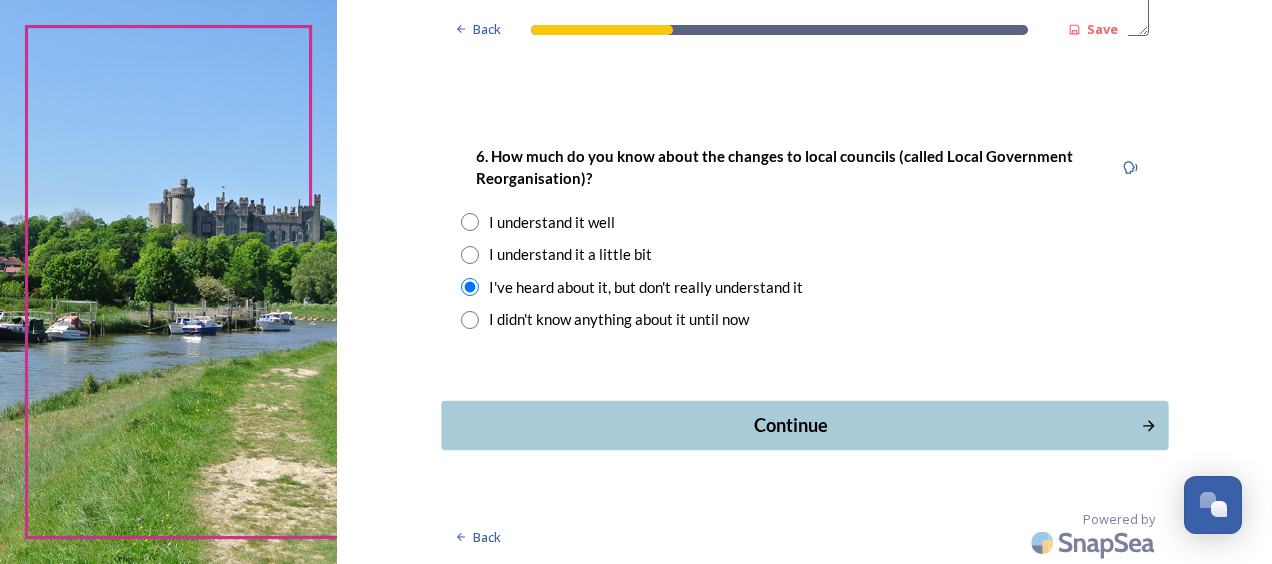 click on "Continue" at bounding box center [790, 425] 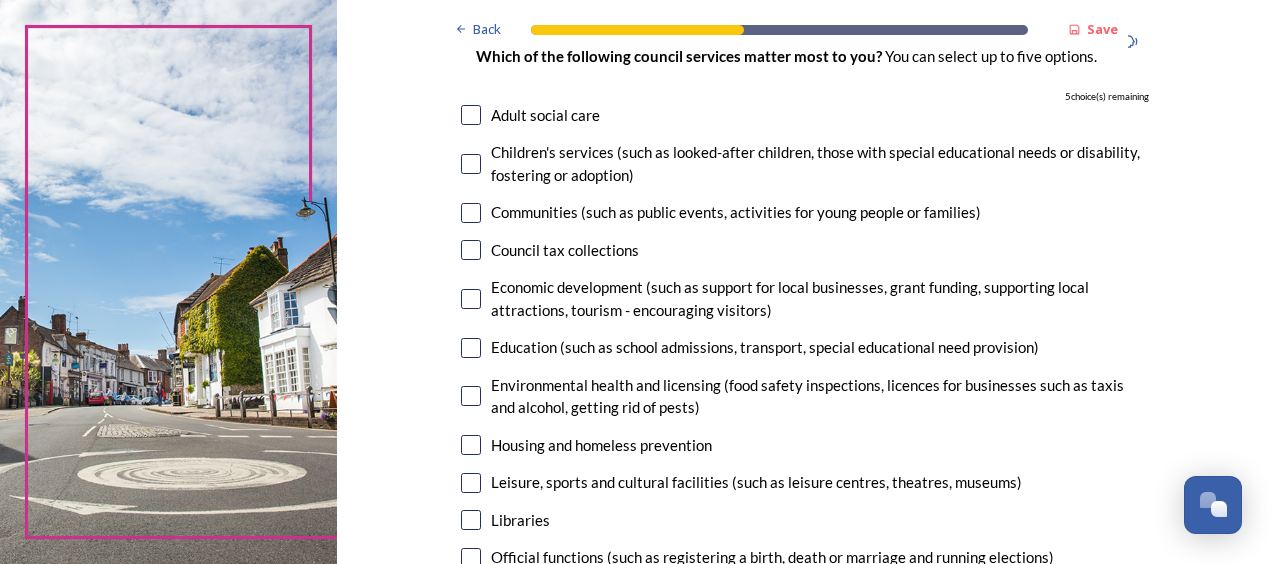 scroll, scrollTop: 200, scrollLeft: 0, axis: vertical 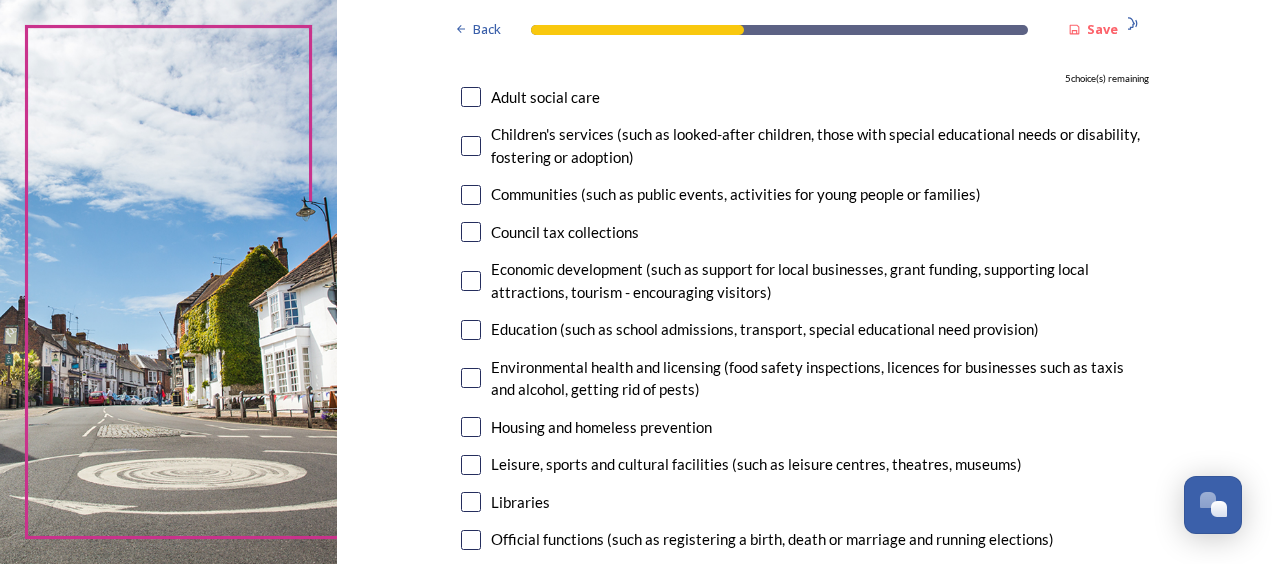 click at bounding box center (471, 97) 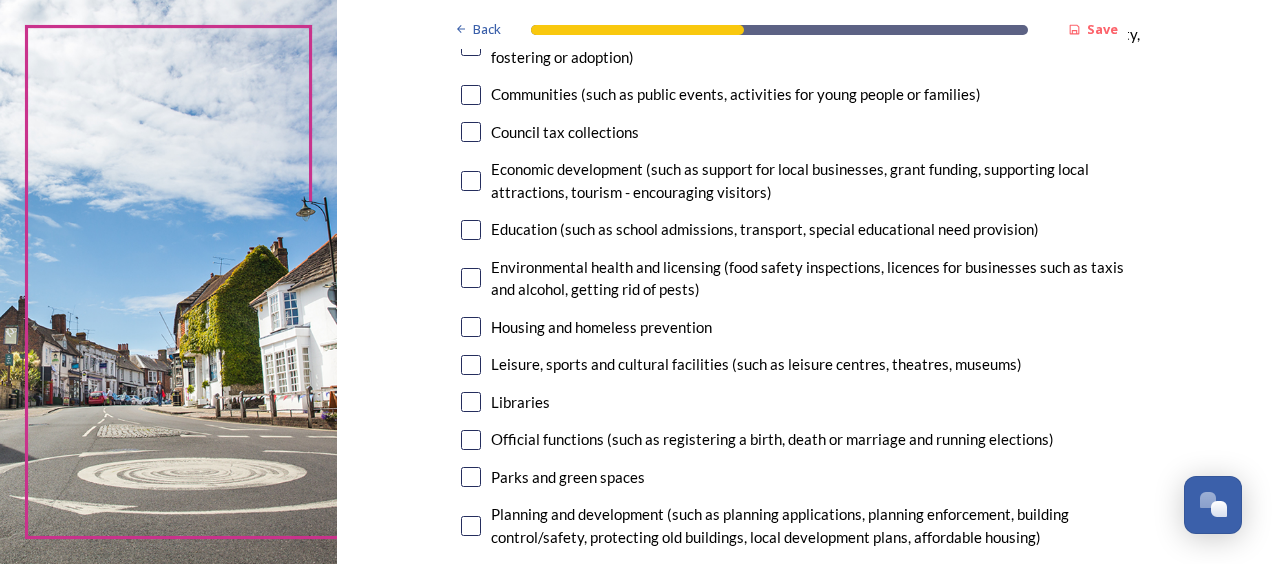 scroll, scrollTop: 400, scrollLeft: 0, axis: vertical 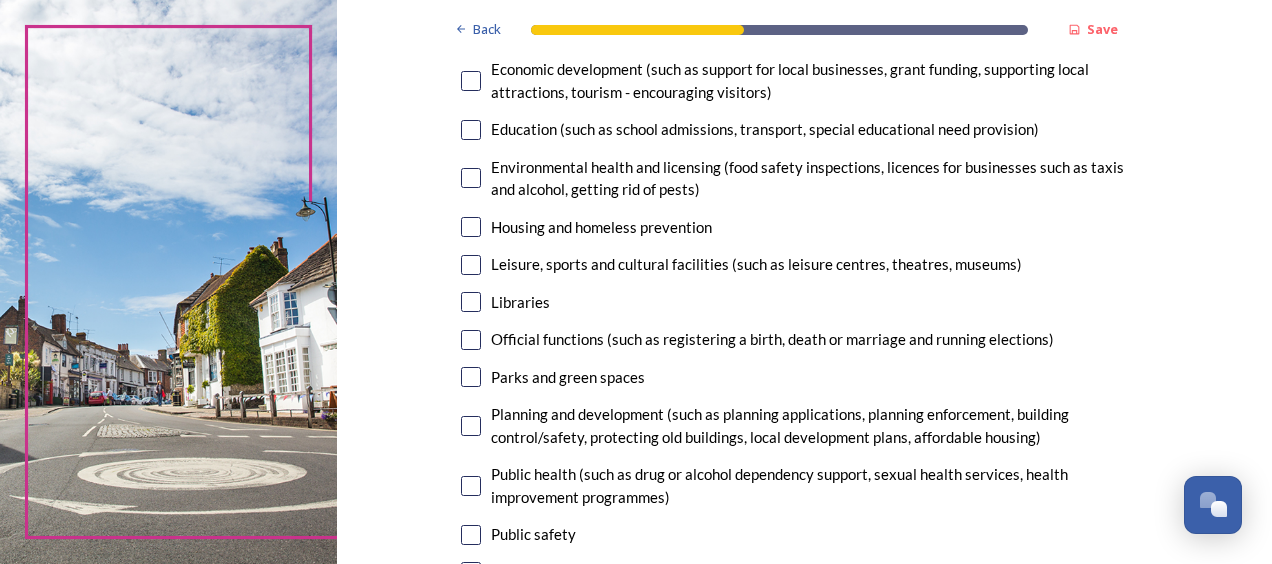 click at bounding box center [471, 178] 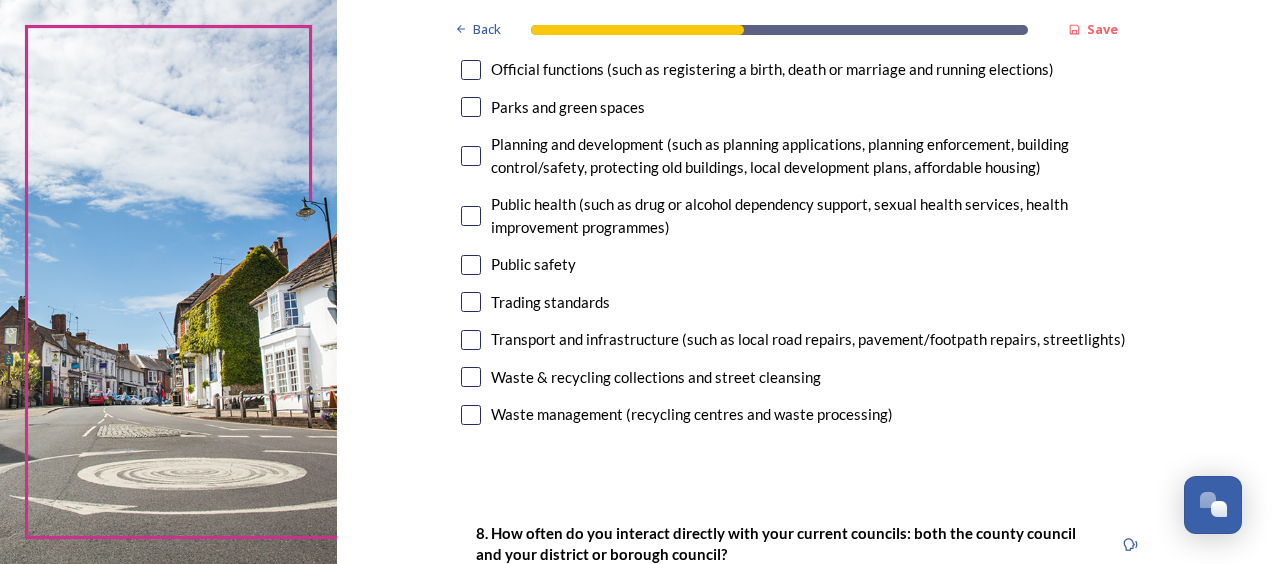scroll, scrollTop: 700, scrollLeft: 0, axis: vertical 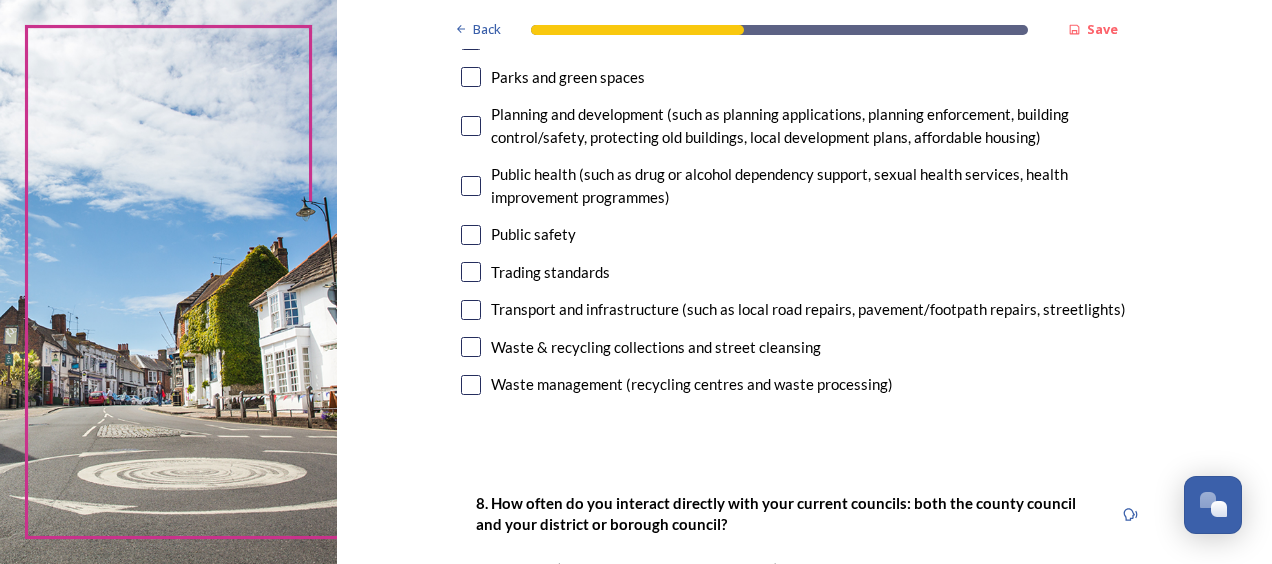 click at bounding box center (471, 235) 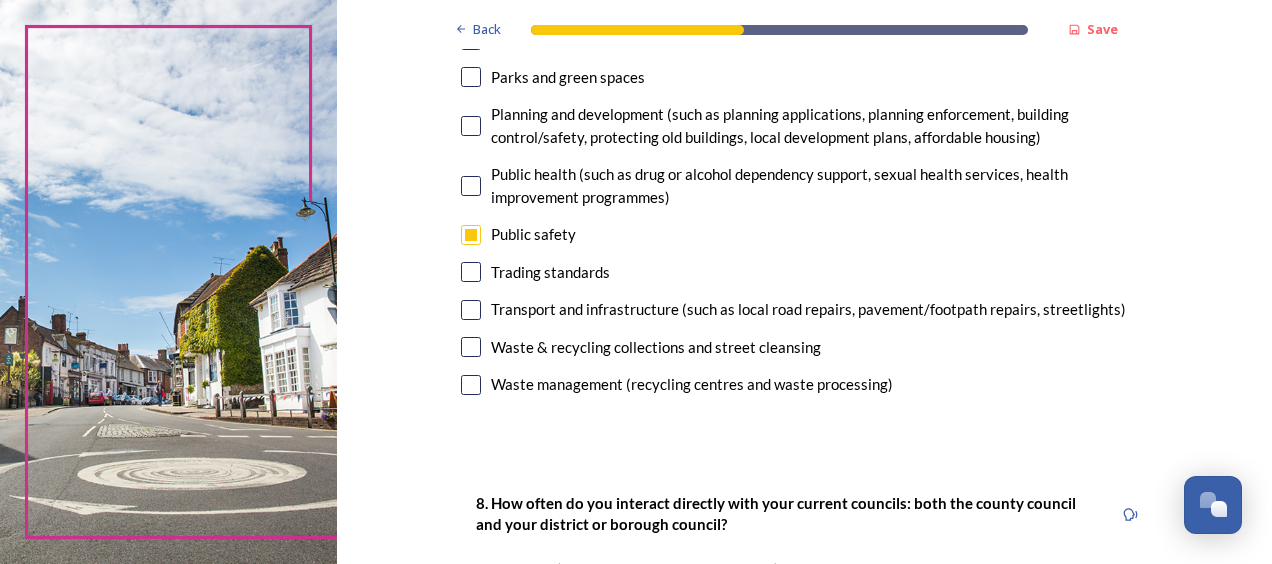 scroll, scrollTop: 800, scrollLeft: 0, axis: vertical 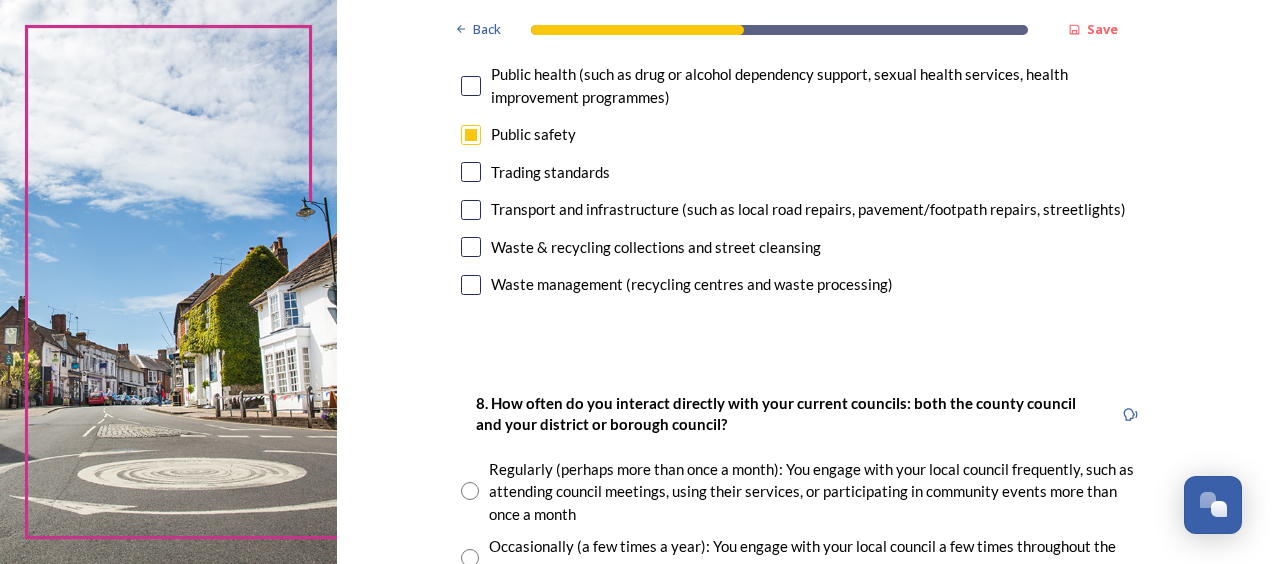 click at bounding box center (471, 210) 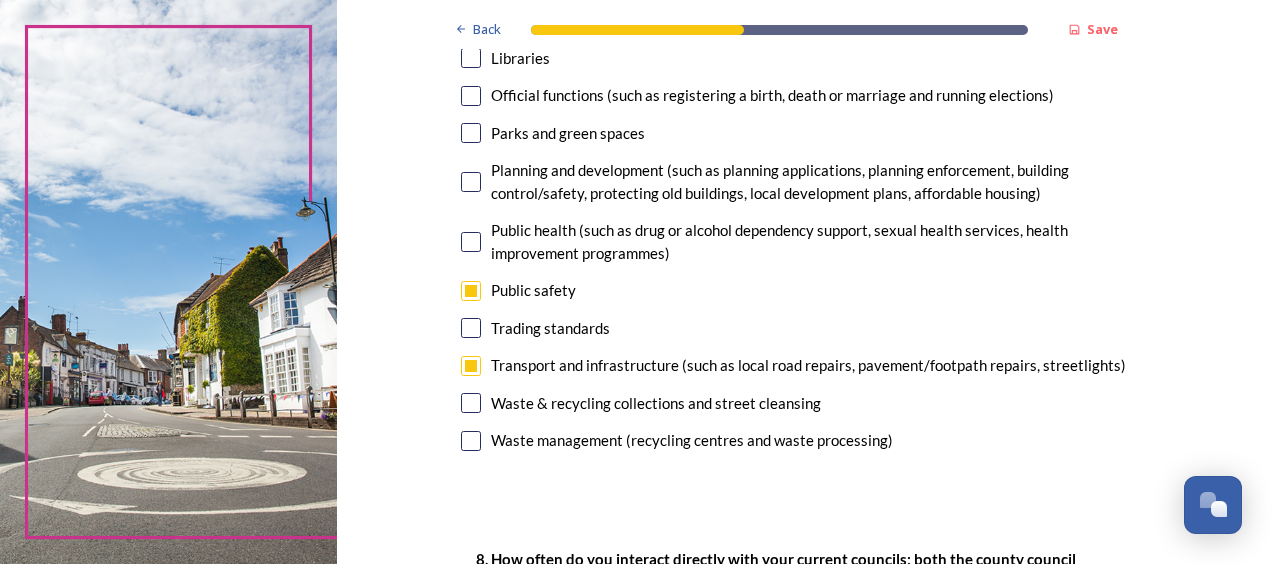scroll, scrollTop: 600, scrollLeft: 0, axis: vertical 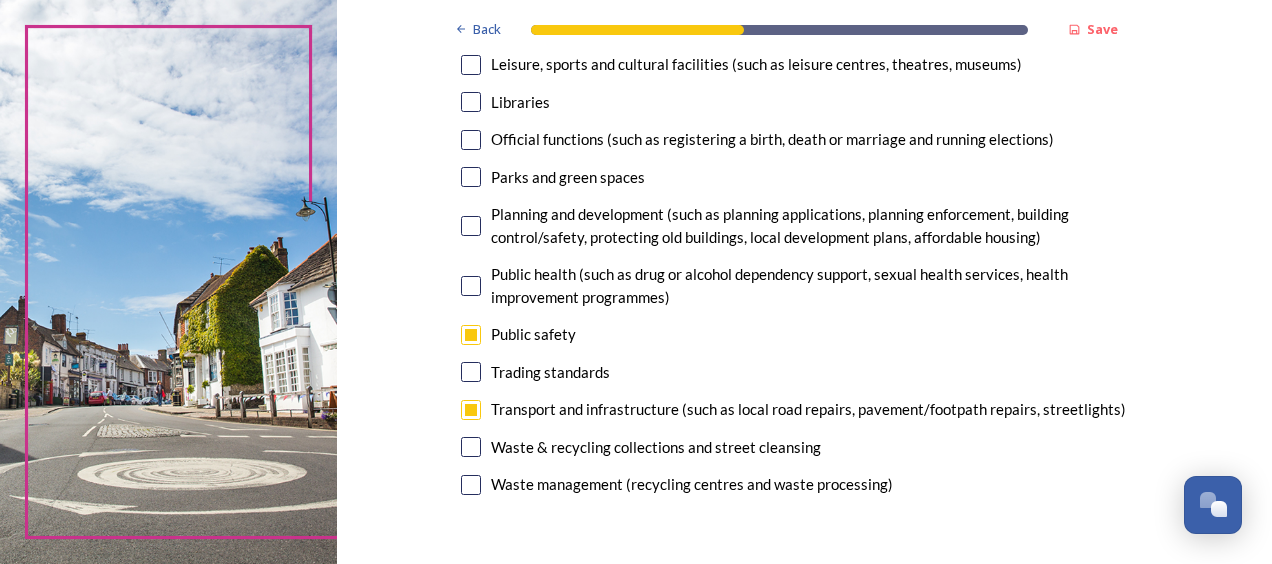 click at bounding box center (471, 177) 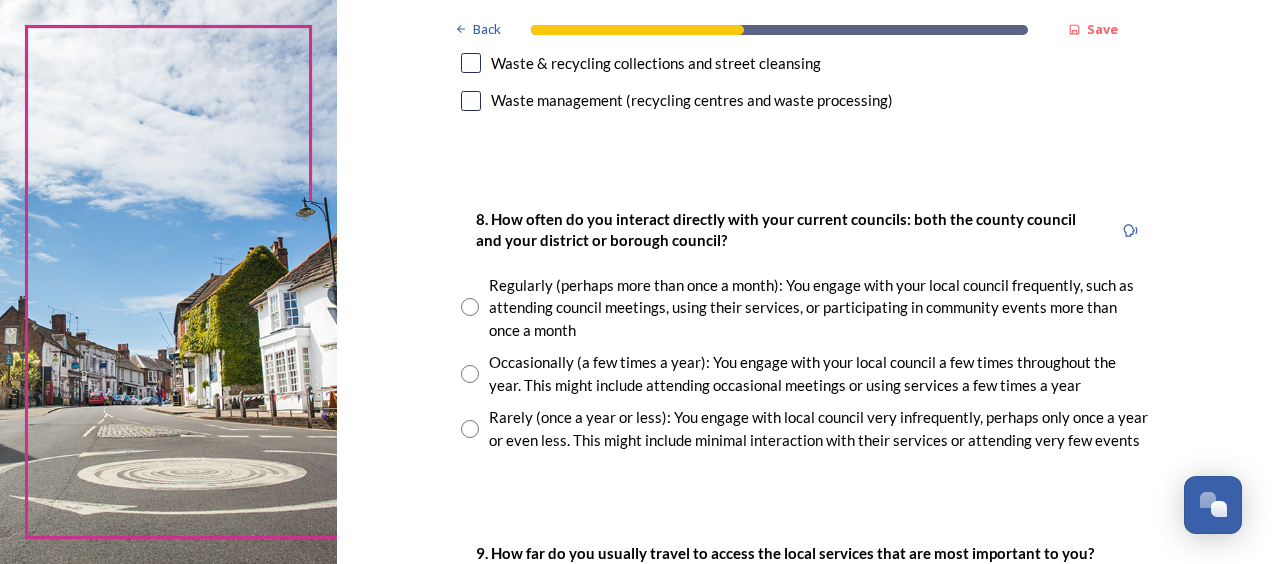 scroll, scrollTop: 1100, scrollLeft: 0, axis: vertical 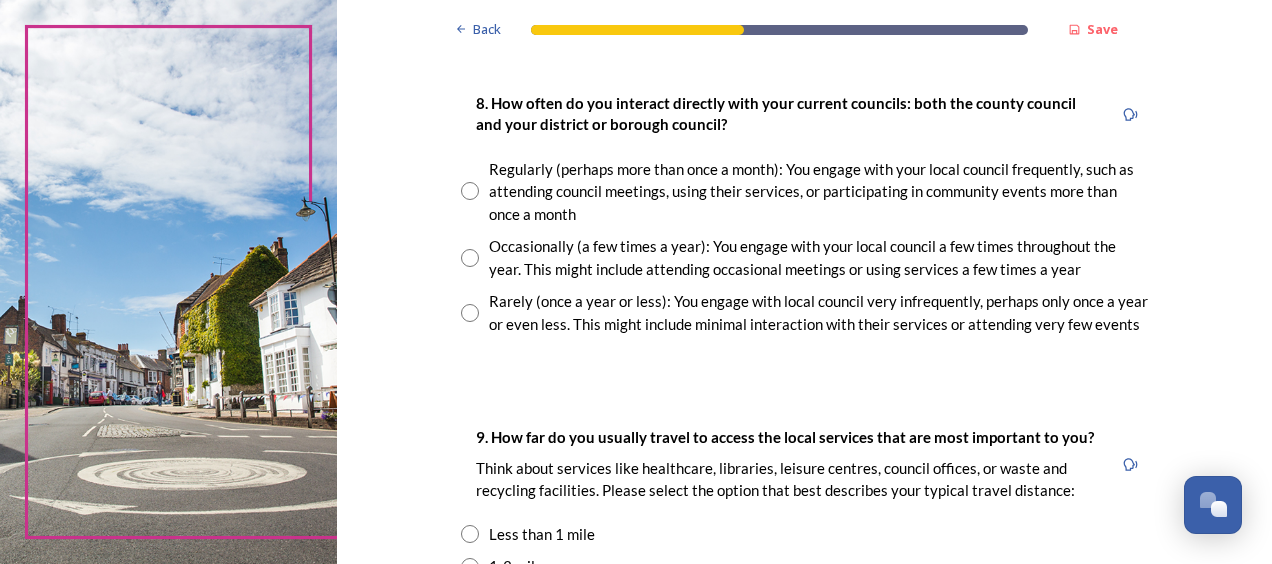 click at bounding box center (470, 258) 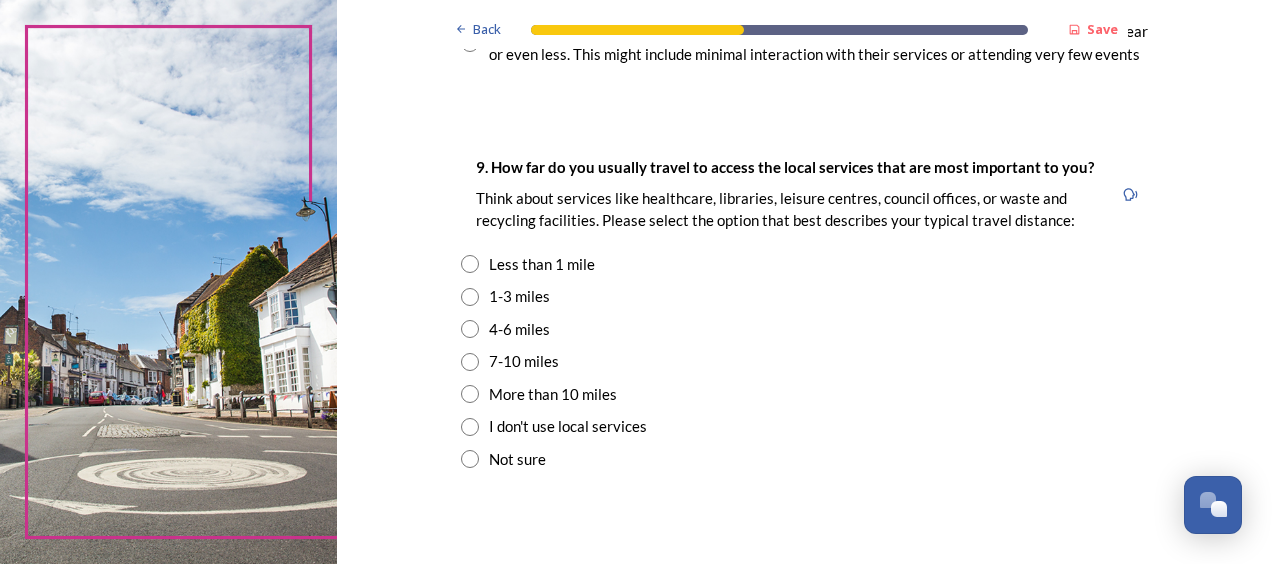 scroll, scrollTop: 1400, scrollLeft: 0, axis: vertical 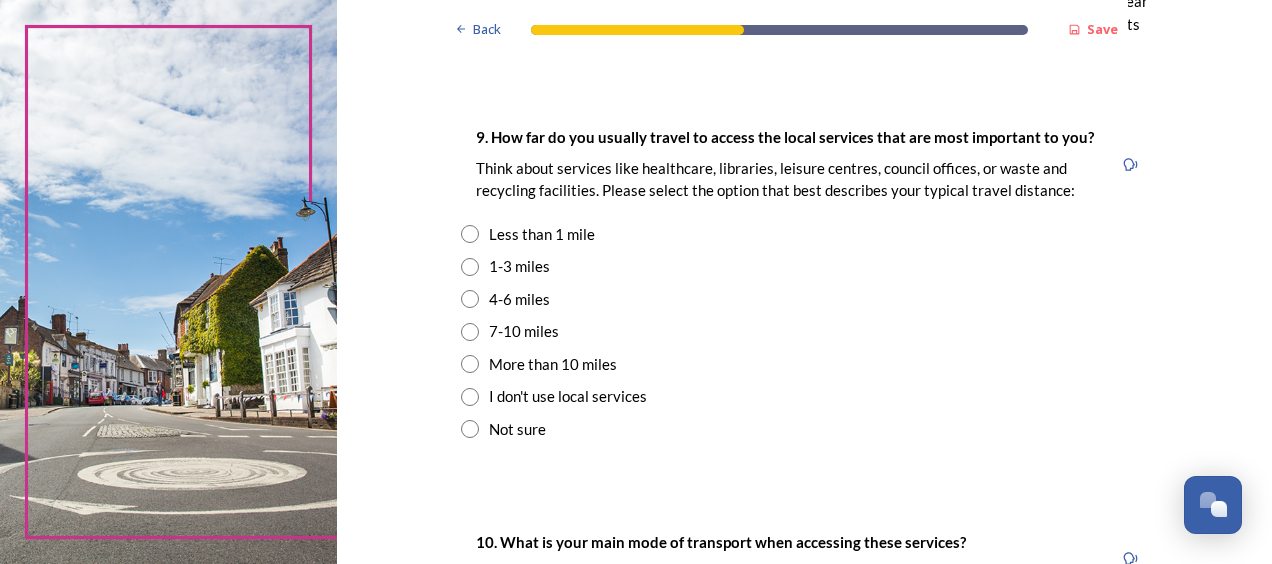 click at bounding box center (470, 332) 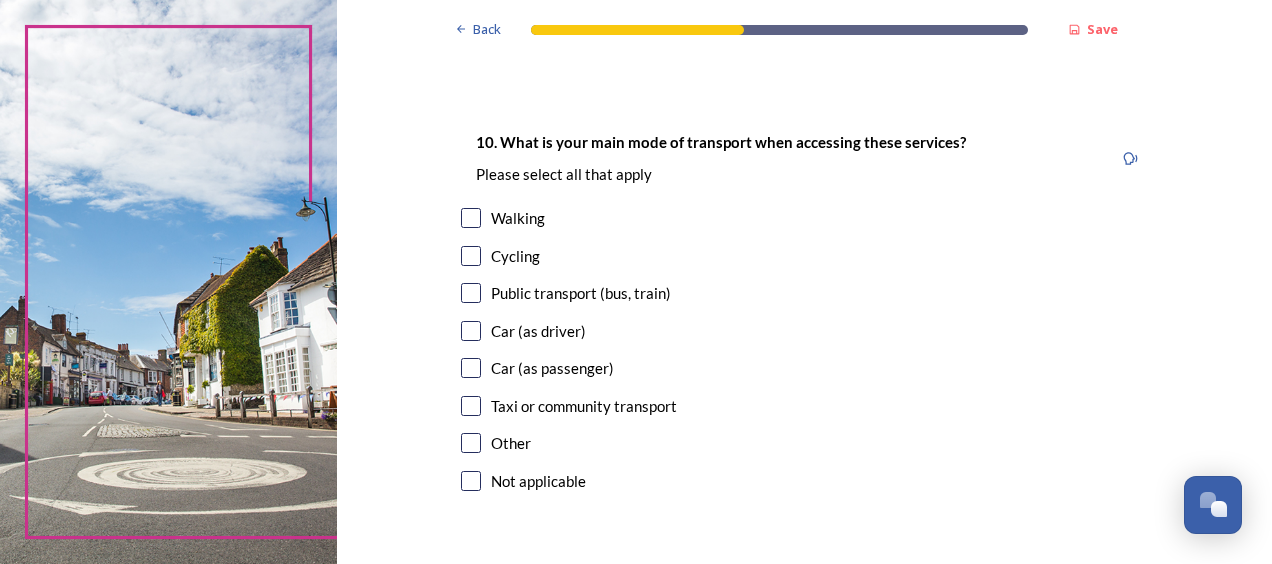 scroll, scrollTop: 1900, scrollLeft: 0, axis: vertical 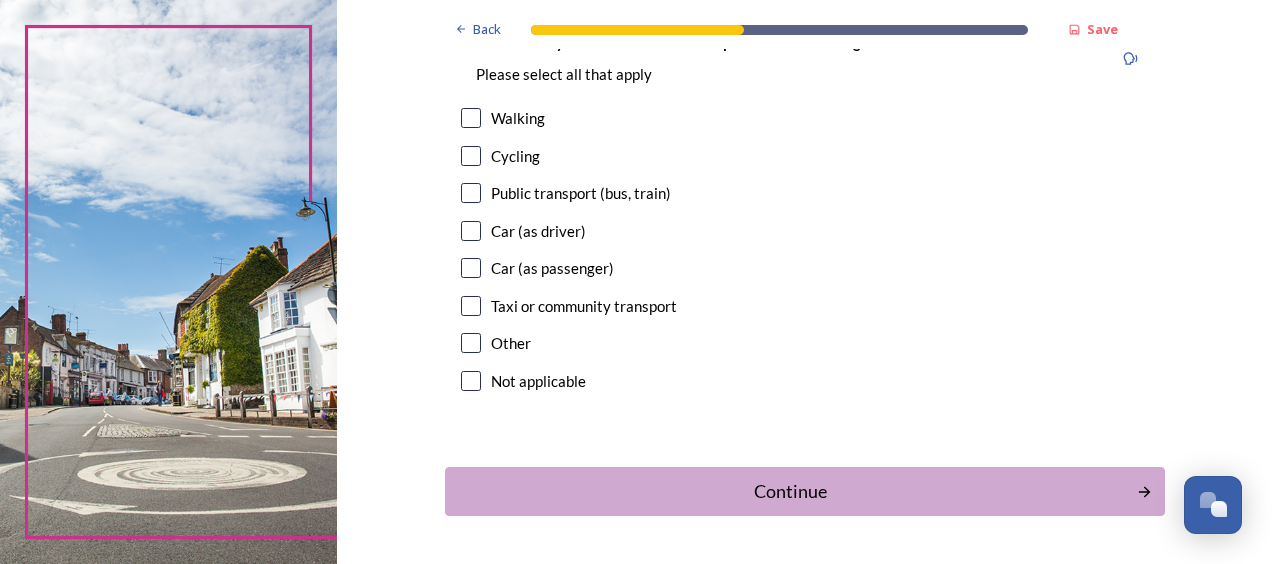 drag, startPoint x: 462, startPoint y: 308, endPoint x: 482, endPoint y: 305, distance: 20.22375 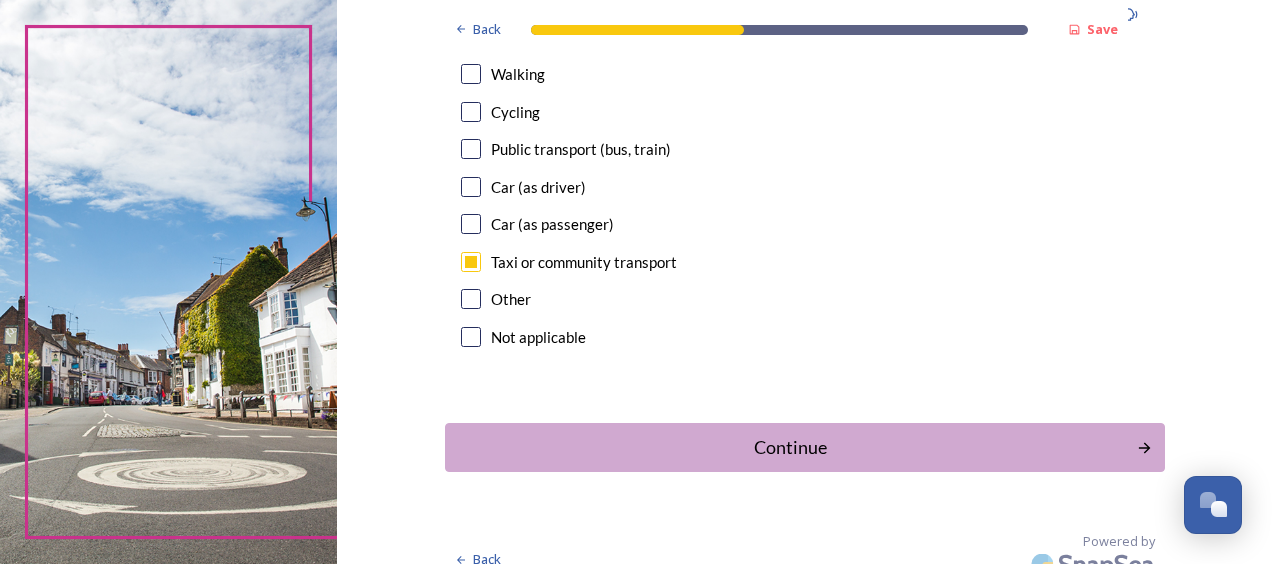 scroll, scrollTop: 1967, scrollLeft: 0, axis: vertical 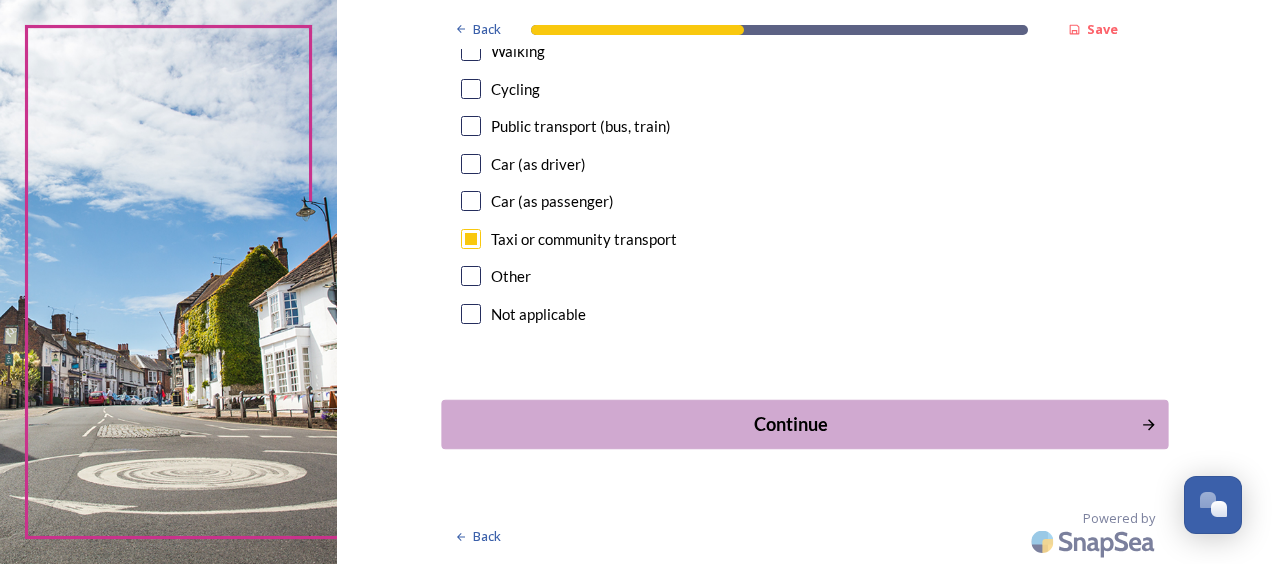 click on "Continue" at bounding box center (790, 424) 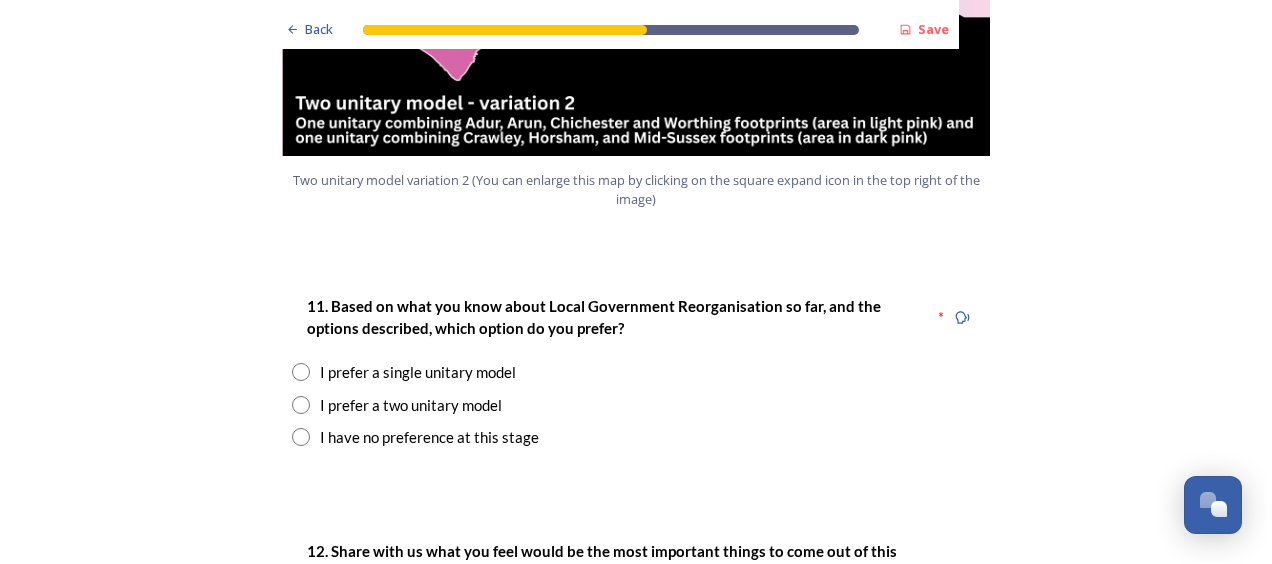 scroll, scrollTop: 2600, scrollLeft: 0, axis: vertical 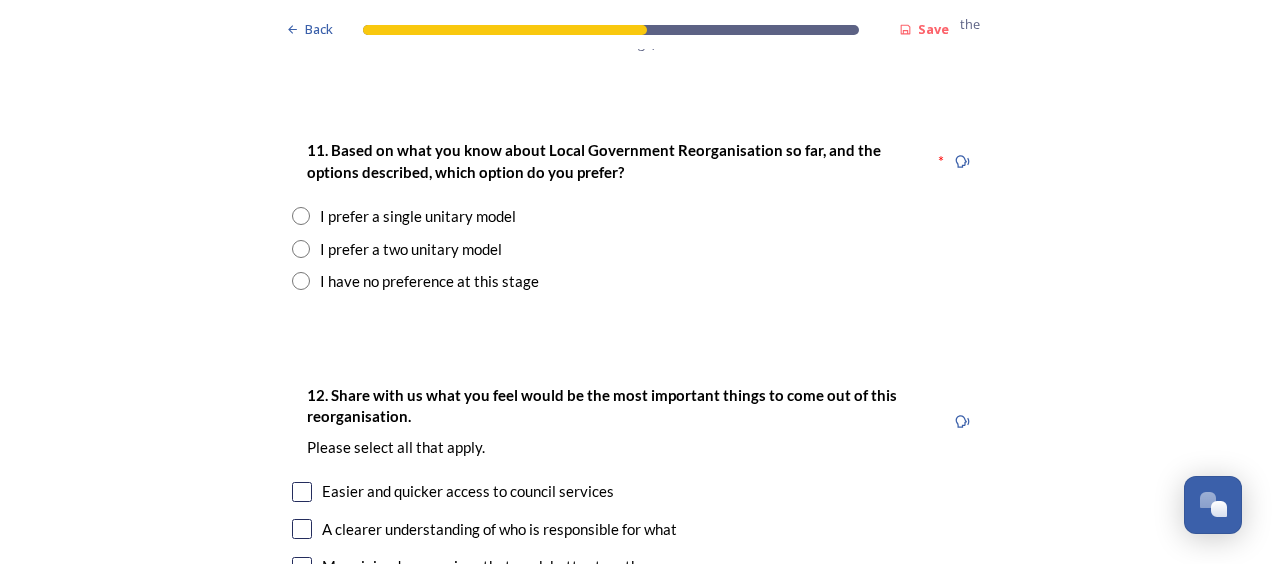 click at bounding box center [301, 249] 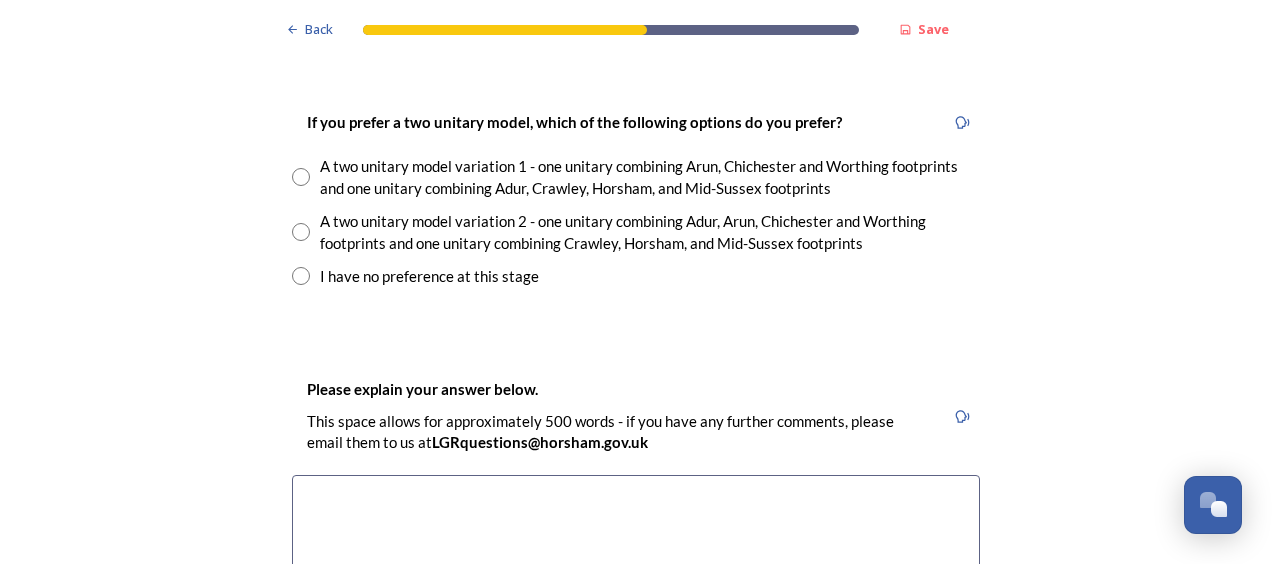 scroll, scrollTop: 2900, scrollLeft: 0, axis: vertical 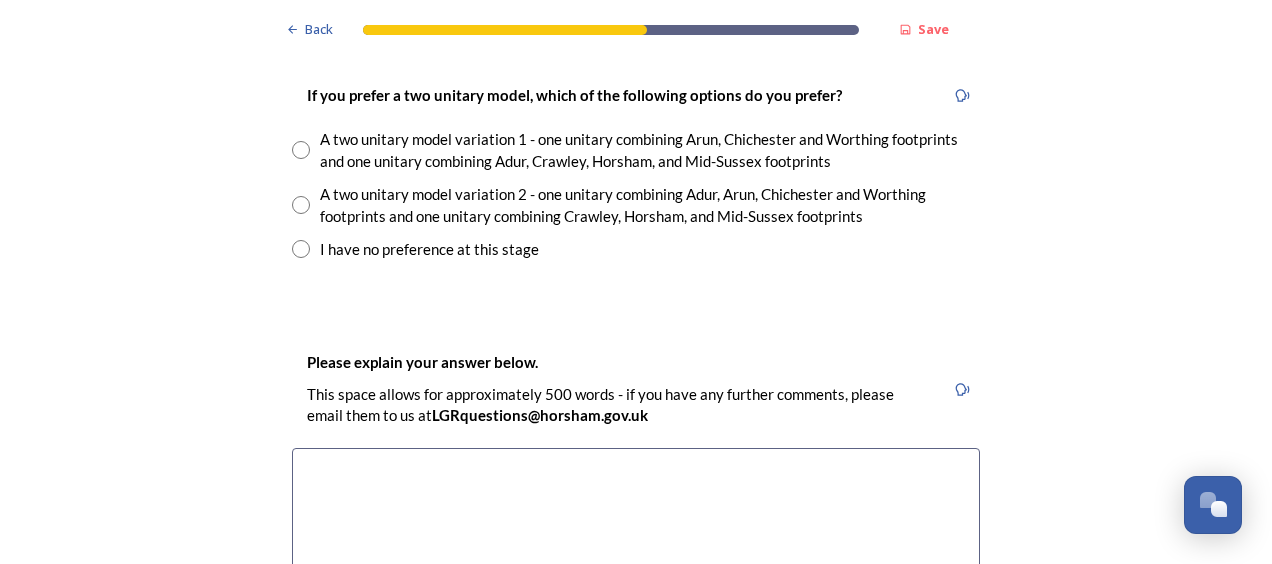 click at bounding box center (301, 150) 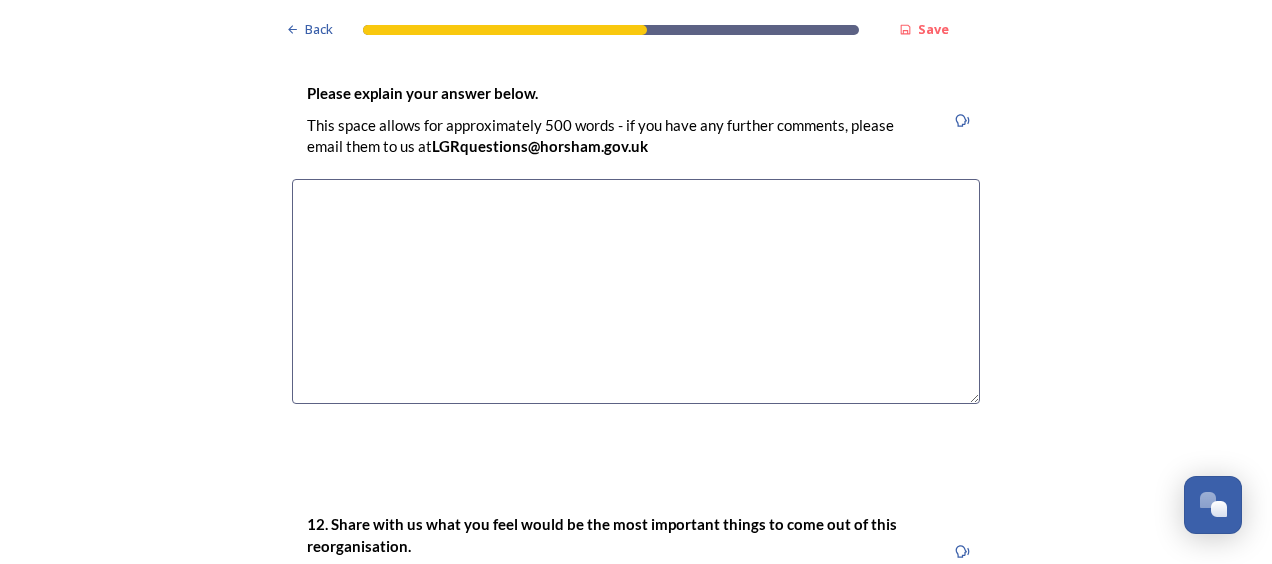 scroll, scrollTop: 3200, scrollLeft: 0, axis: vertical 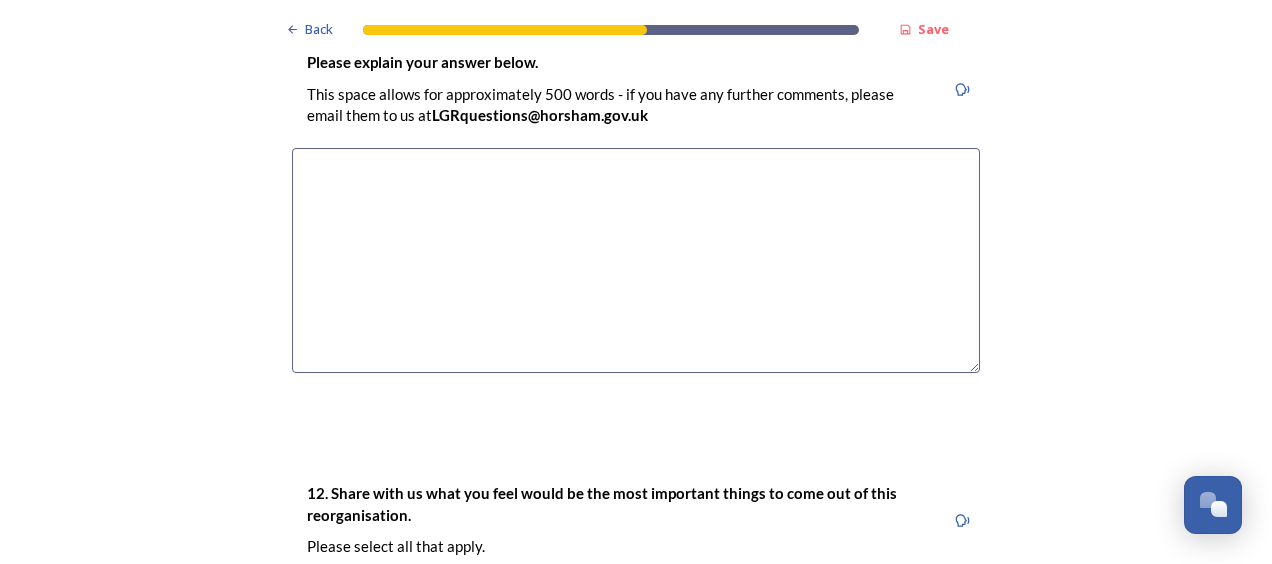 drag, startPoint x: 326, startPoint y: 187, endPoint x: 348, endPoint y: 208, distance: 30.413813 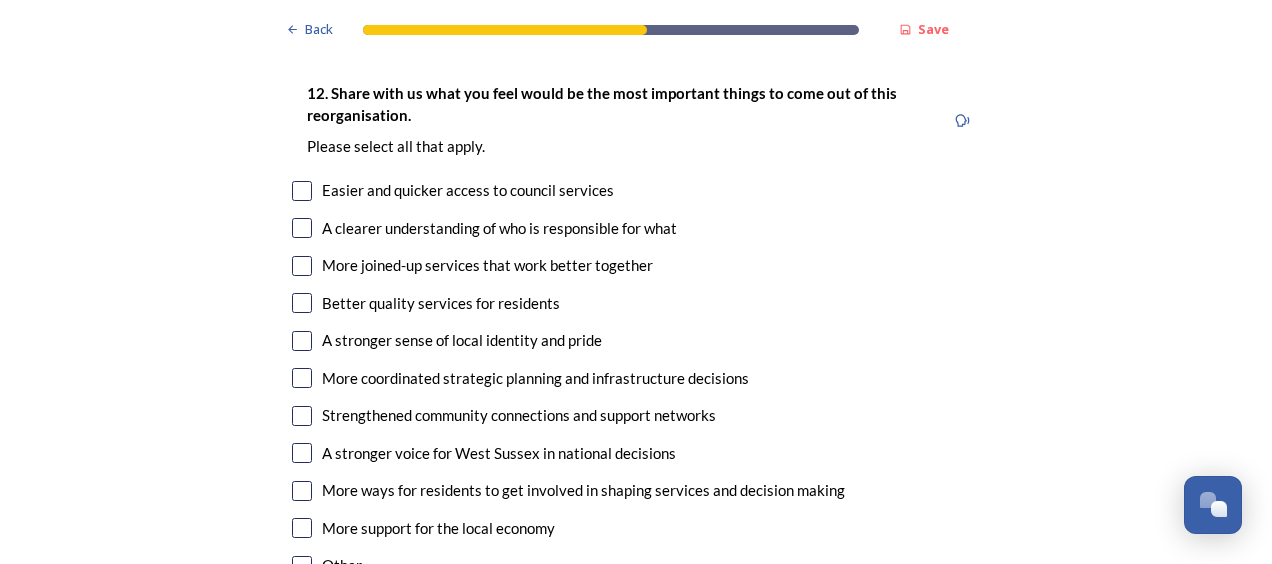 scroll, scrollTop: 3700, scrollLeft: 0, axis: vertical 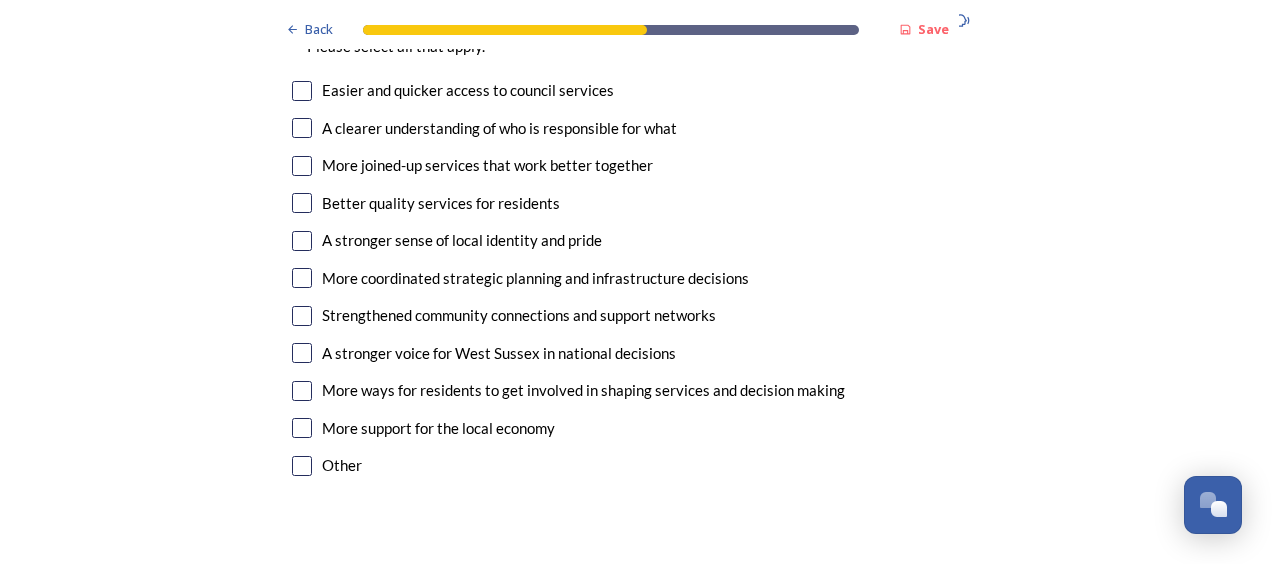 type on "one unitary council is fartoo big." 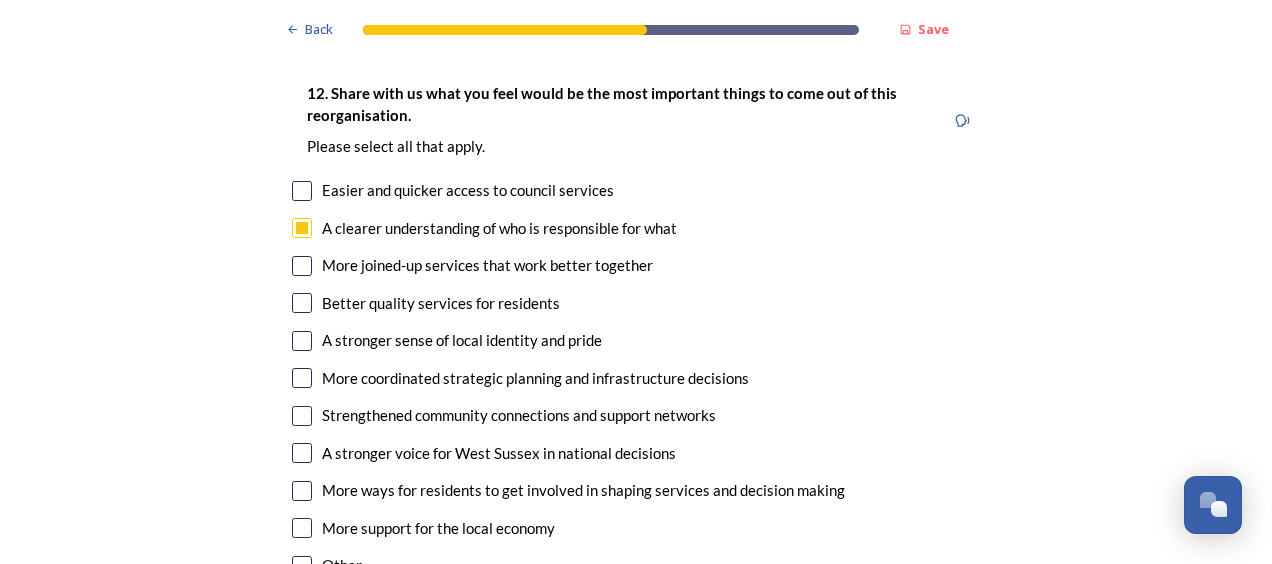 scroll, scrollTop: 3700, scrollLeft: 0, axis: vertical 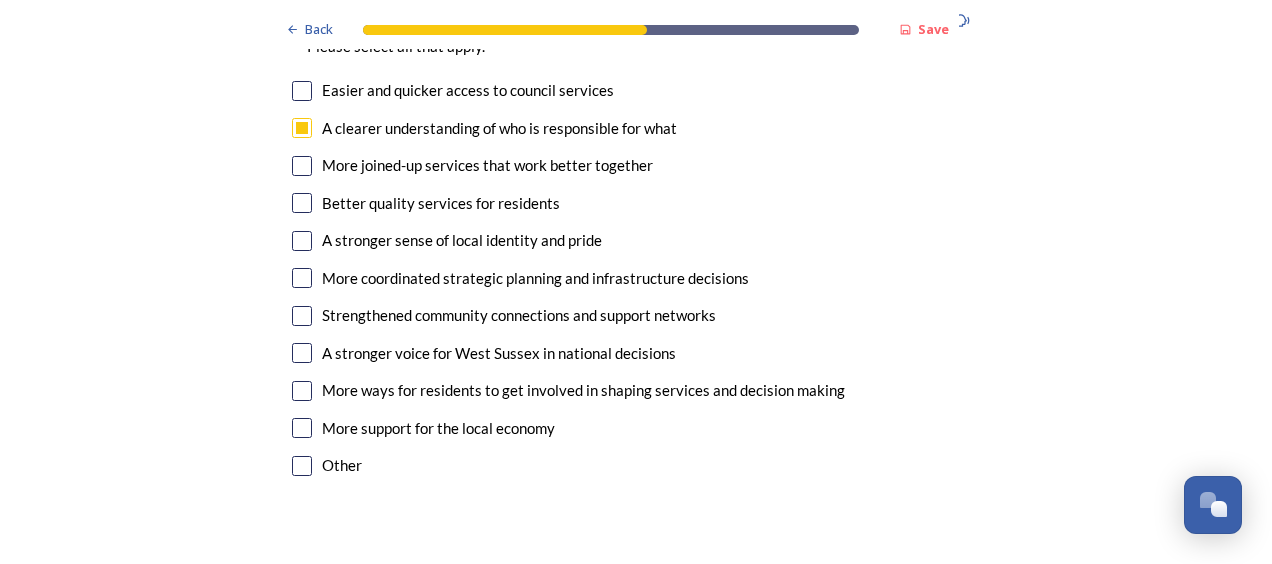click at bounding box center (302, 203) 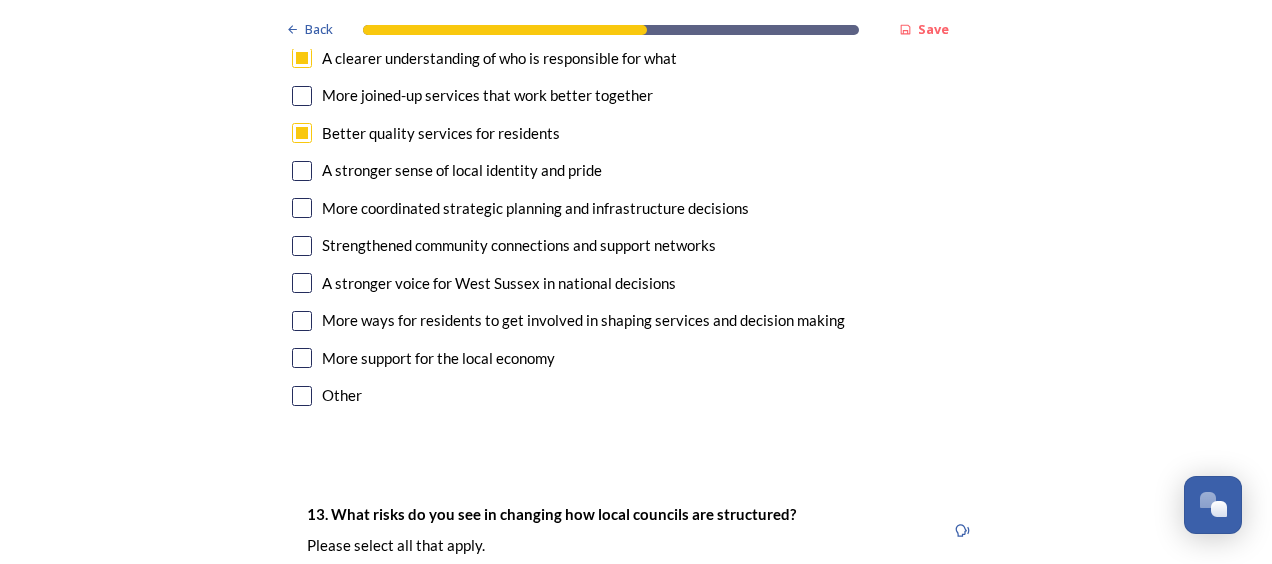 scroll, scrollTop: 3800, scrollLeft: 0, axis: vertical 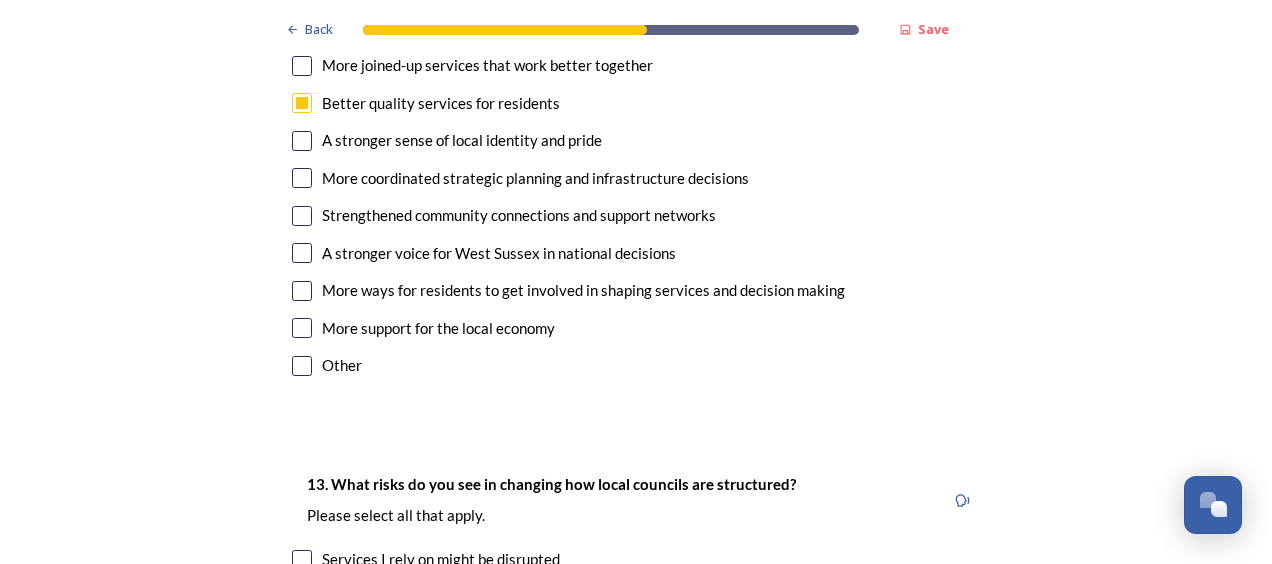 click at bounding box center [302, 141] 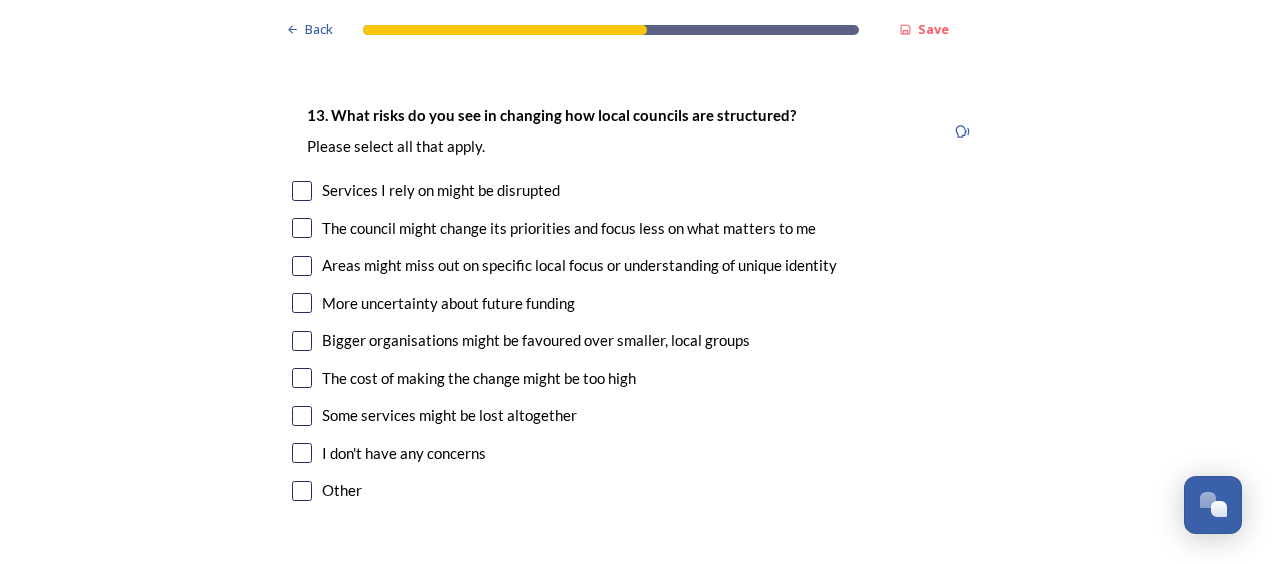 scroll, scrollTop: 4200, scrollLeft: 0, axis: vertical 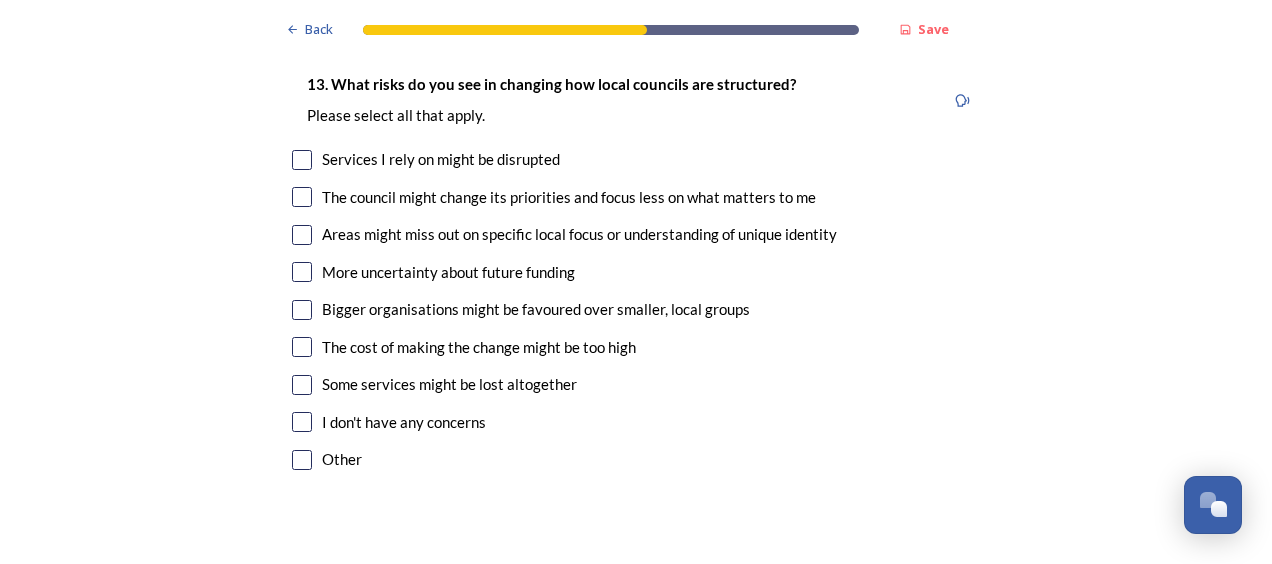 click at bounding box center [302, 197] 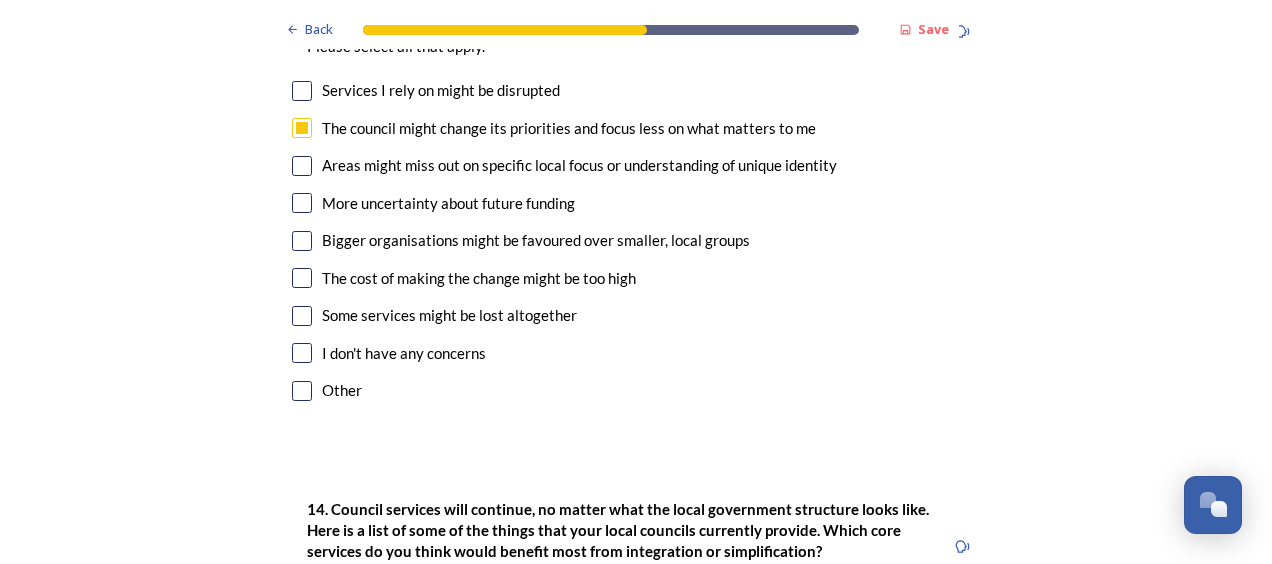 scroll, scrollTop: 4300, scrollLeft: 0, axis: vertical 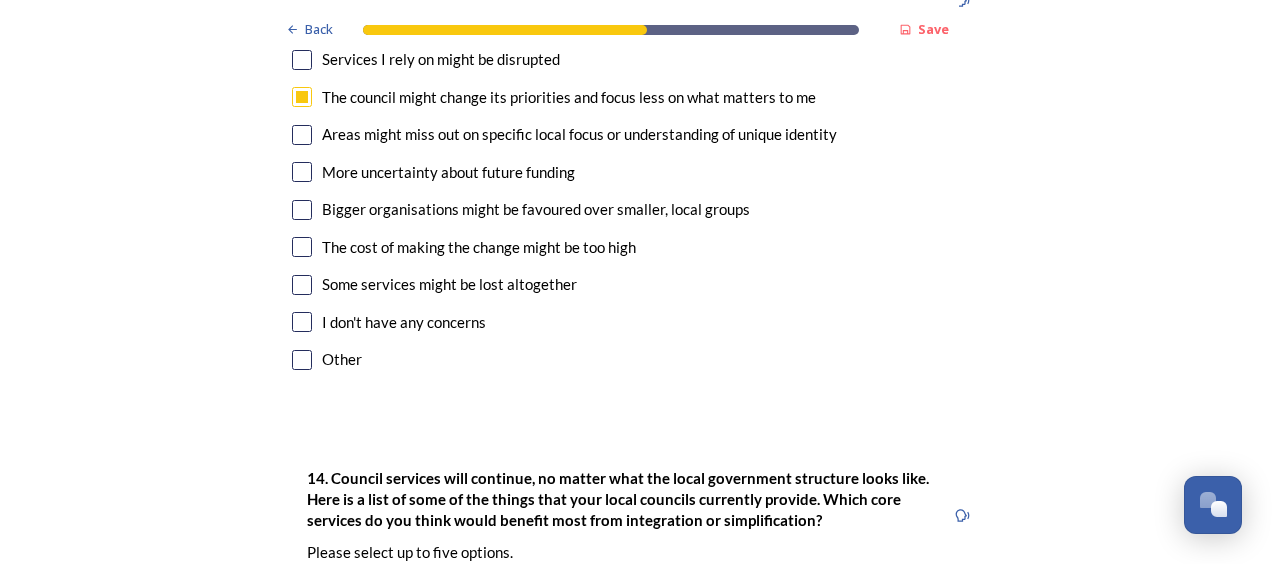 click at bounding box center (302, 247) 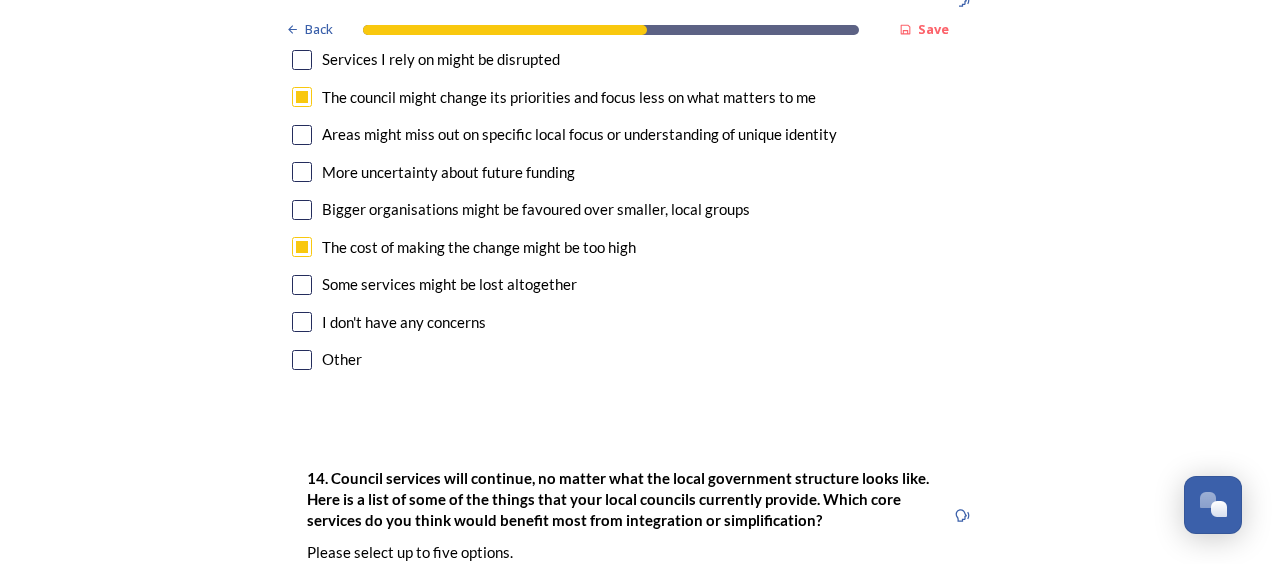 click at bounding box center [302, 285] 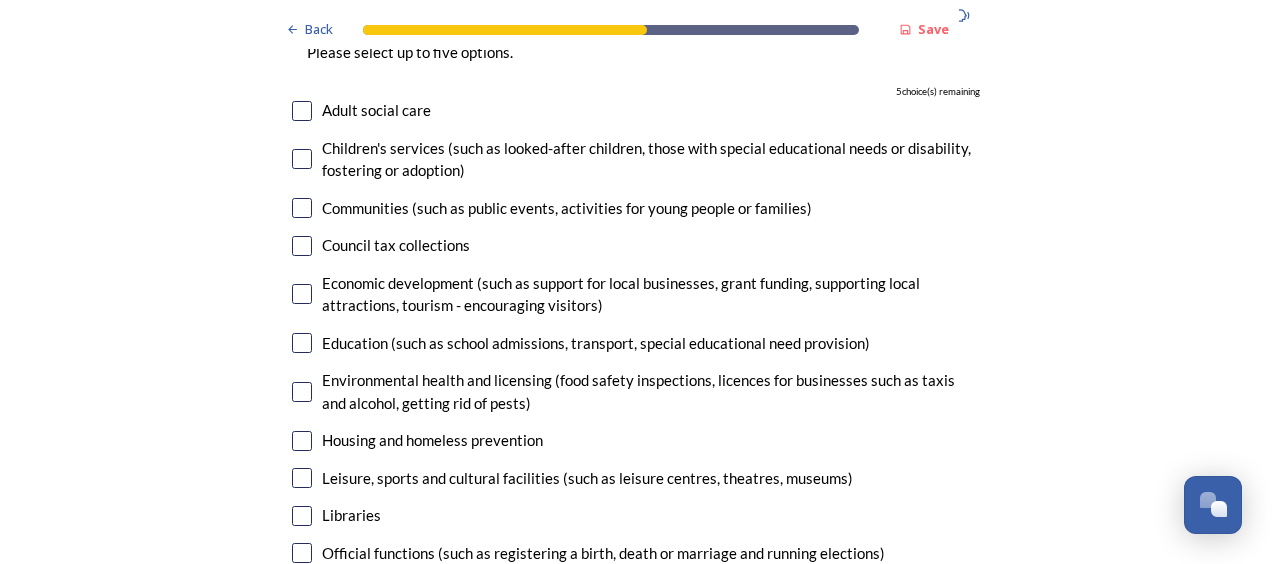 scroll, scrollTop: 4900, scrollLeft: 0, axis: vertical 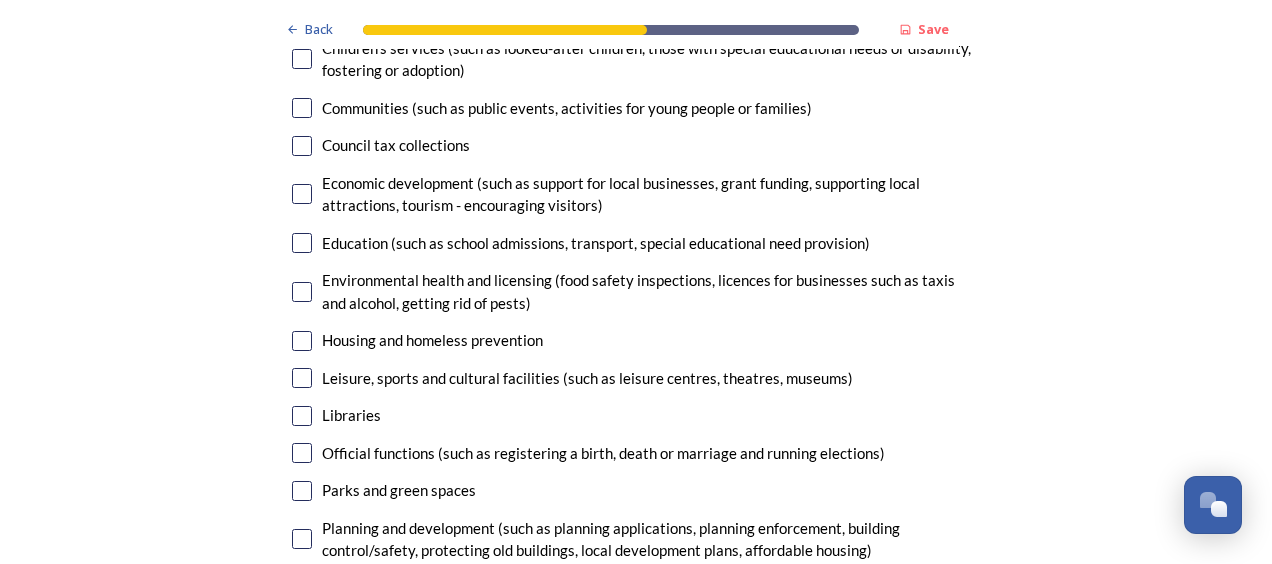 click at bounding box center (302, 146) 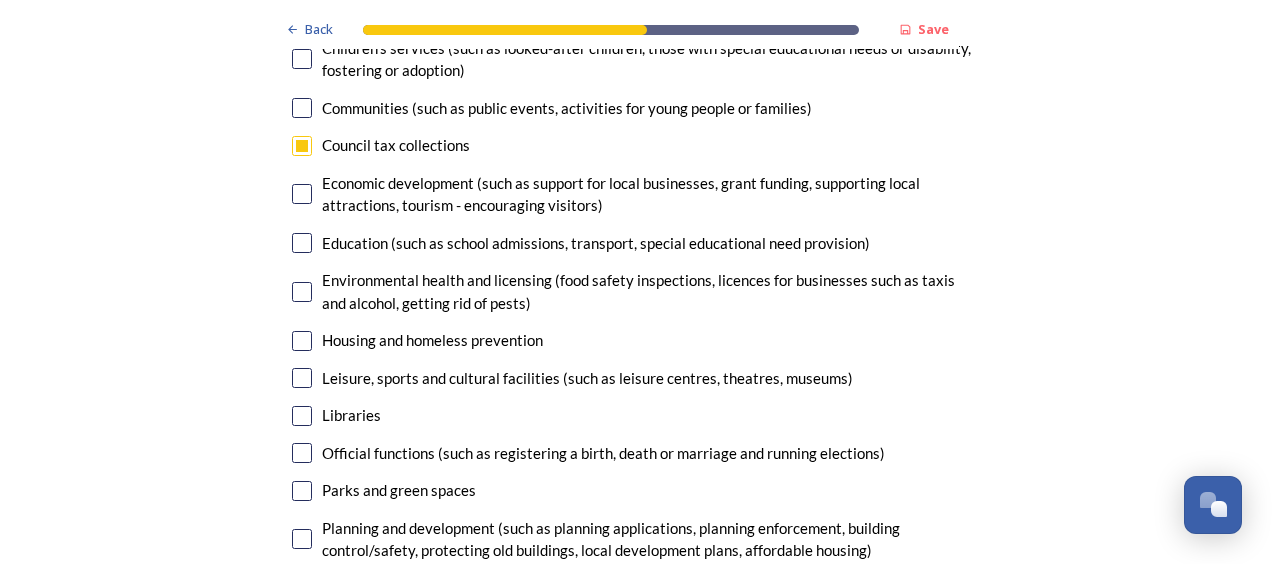scroll, scrollTop: 5000, scrollLeft: 0, axis: vertical 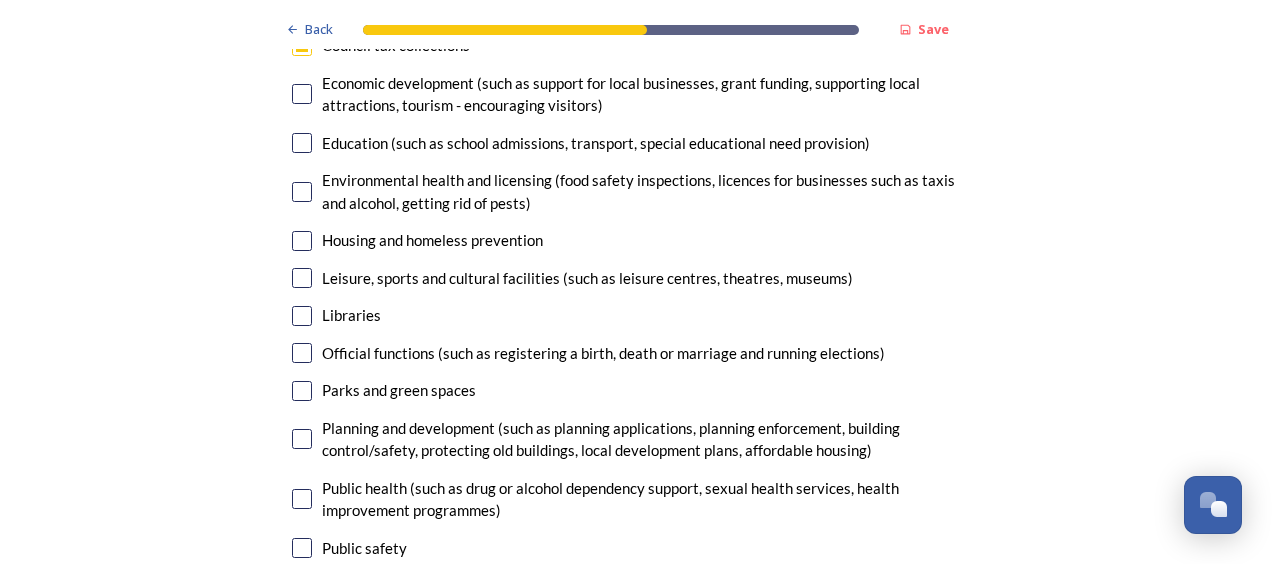 click at bounding box center (302, 192) 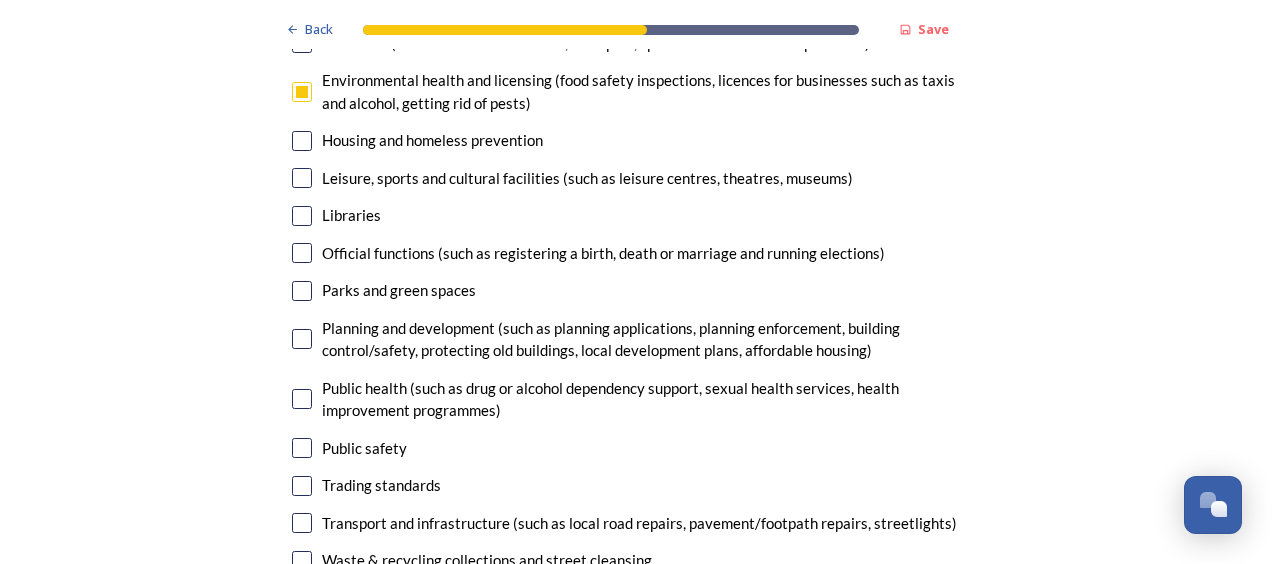 scroll, scrollTop: 5200, scrollLeft: 0, axis: vertical 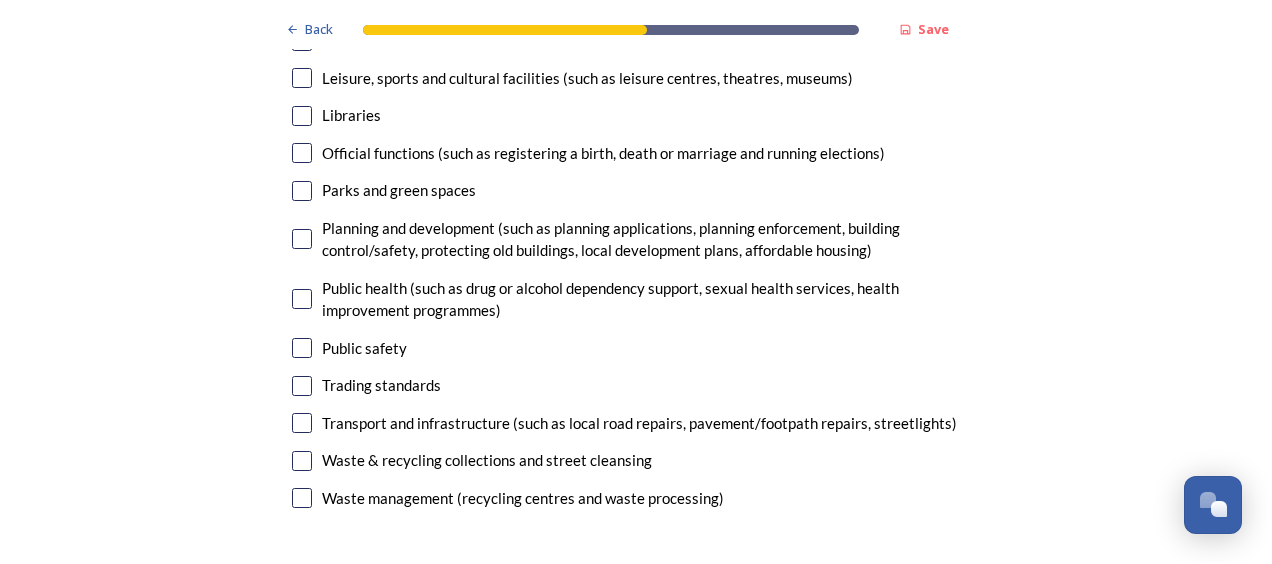 click at bounding box center (302, 191) 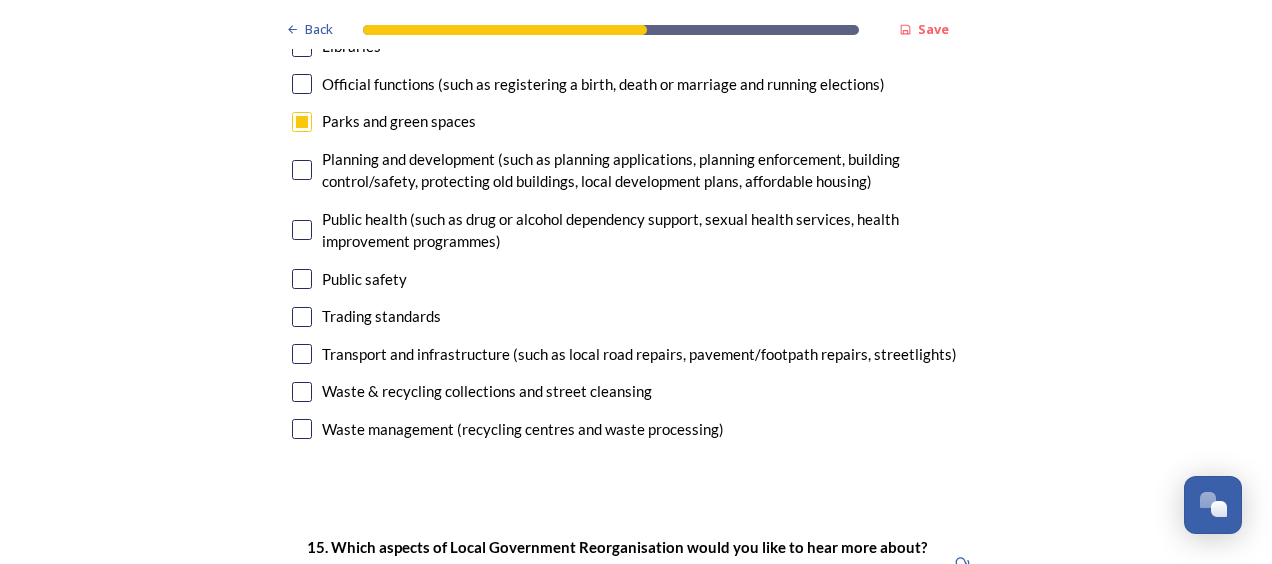scroll, scrollTop: 5300, scrollLeft: 0, axis: vertical 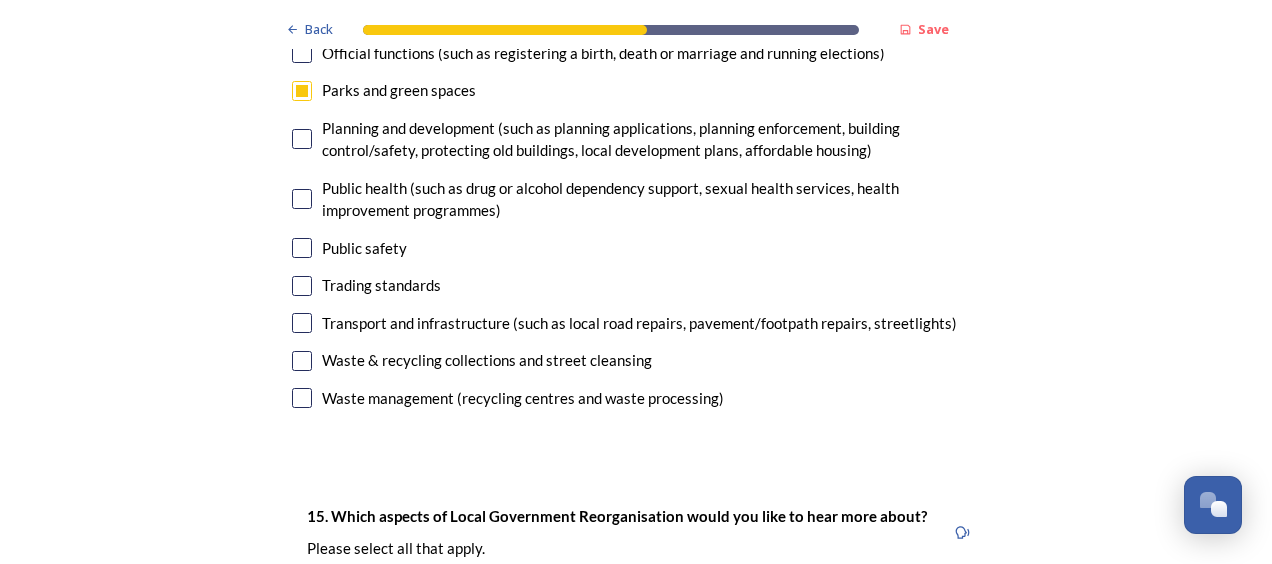 click at bounding box center (302, 248) 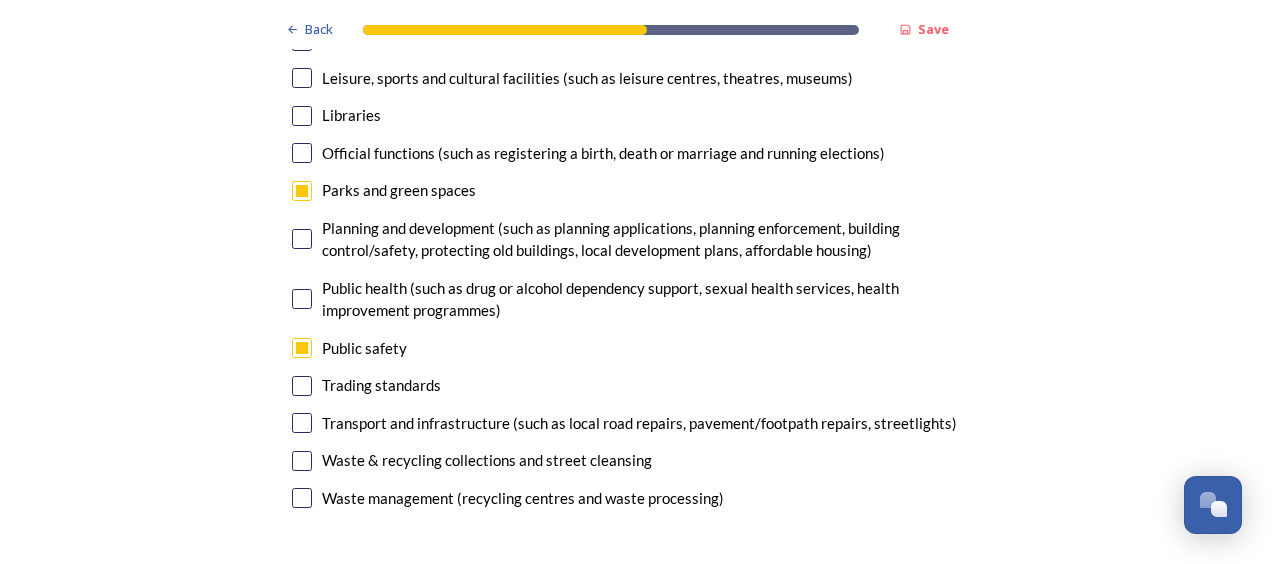 scroll, scrollTop: 5300, scrollLeft: 0, axis: vertical 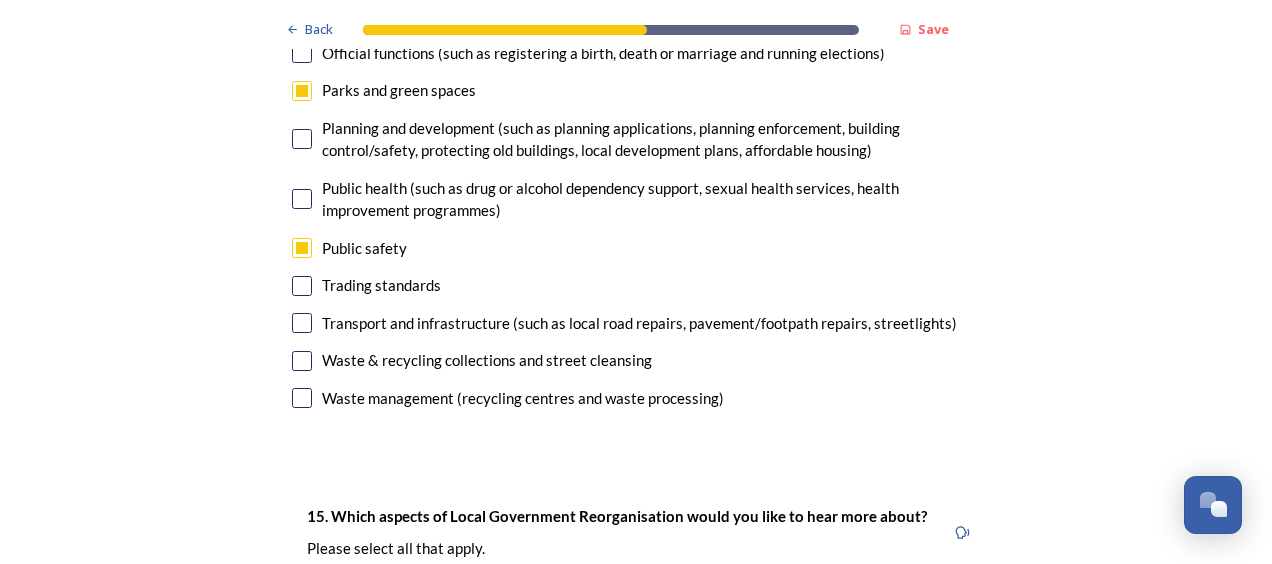 click at bounding box center [302, 323] 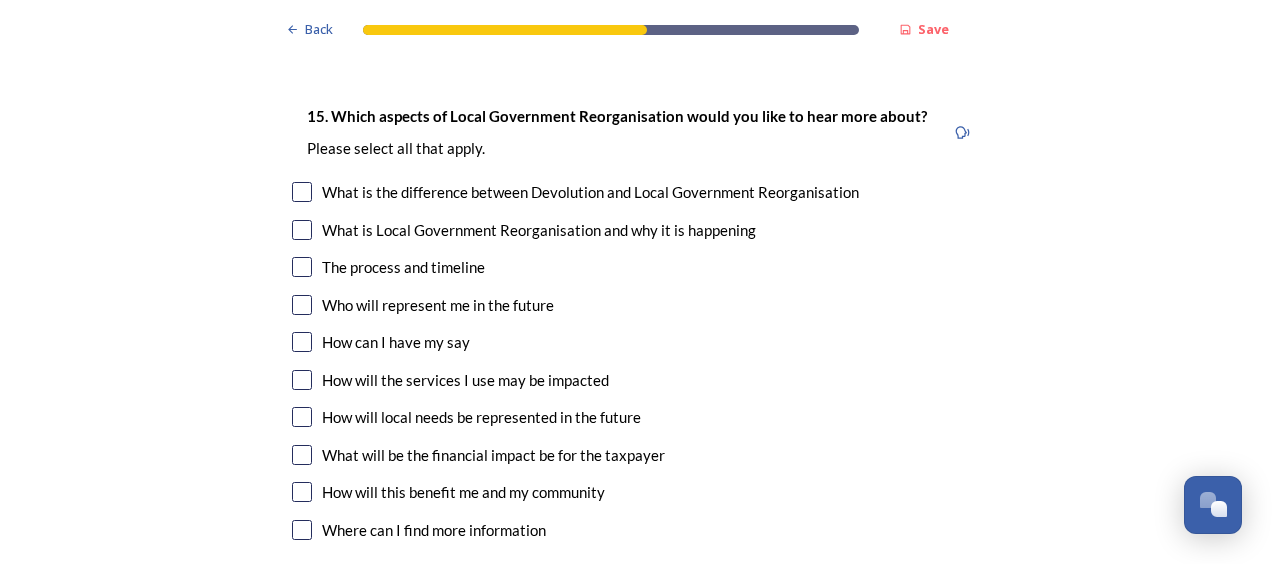 scroll, scrollTop: 5800, scrollLeft: 0, axis: vertical 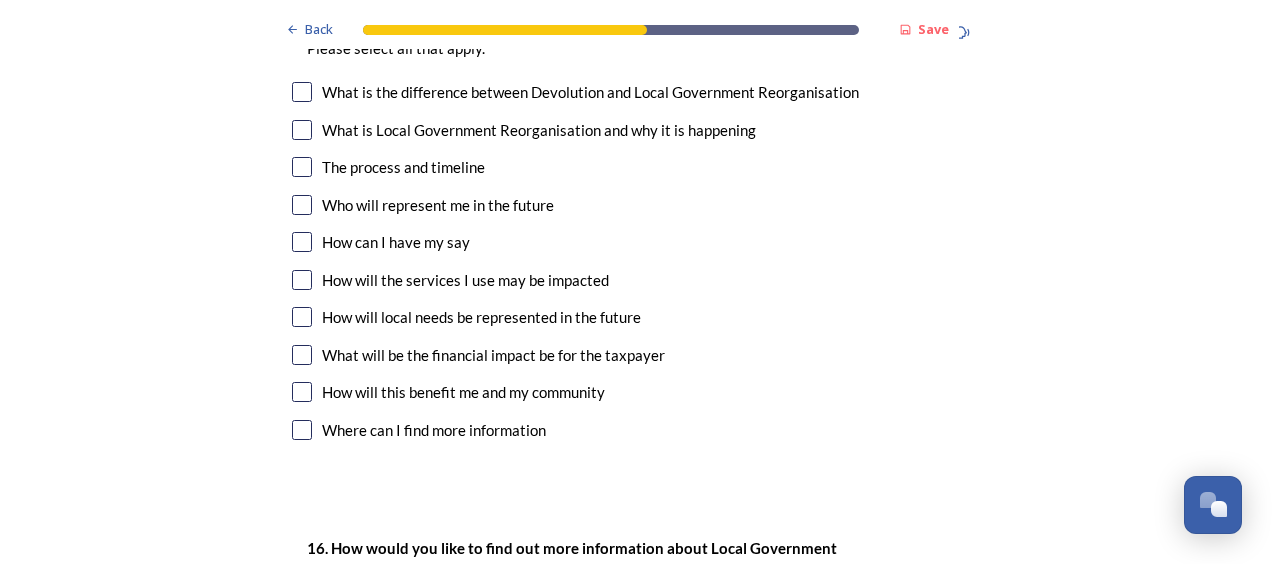 click at bounding box center (302, 355) 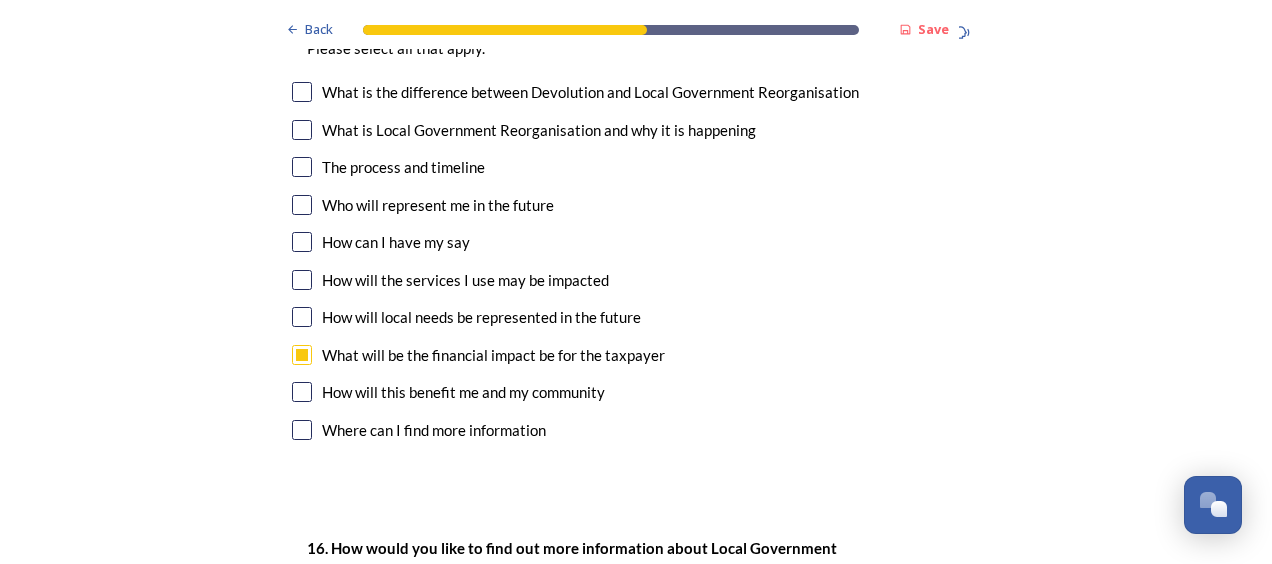 click at bounding box center (302, 392) 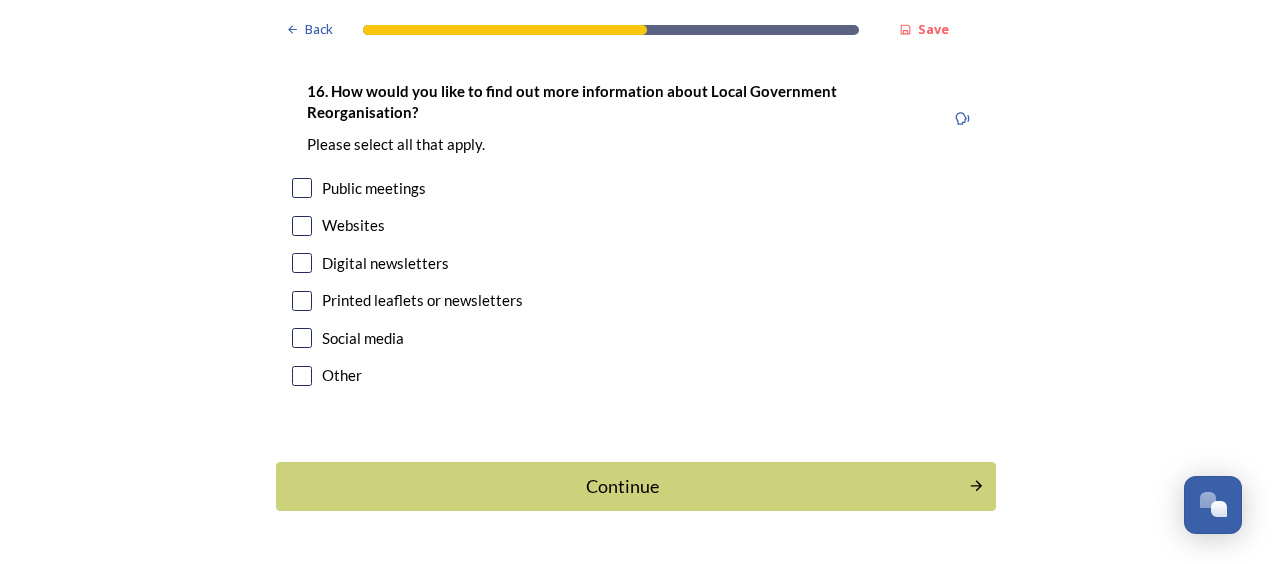 scroll, scrollTop: 6300, scrollLeft: 0, axis: vertical 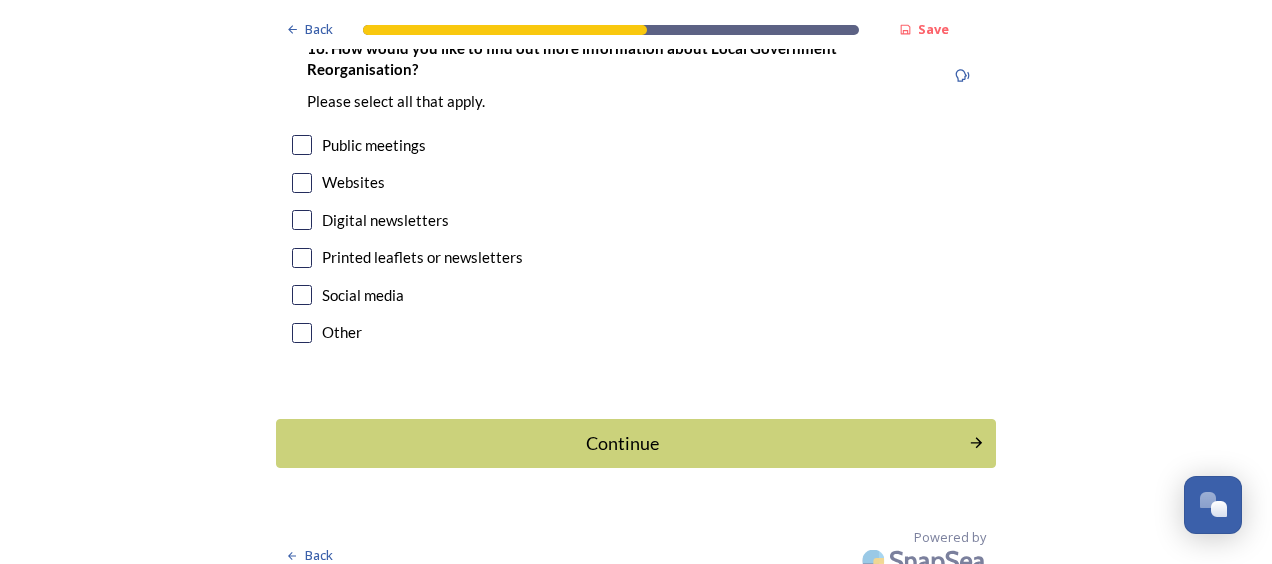 click at bounding box center [302, 183] 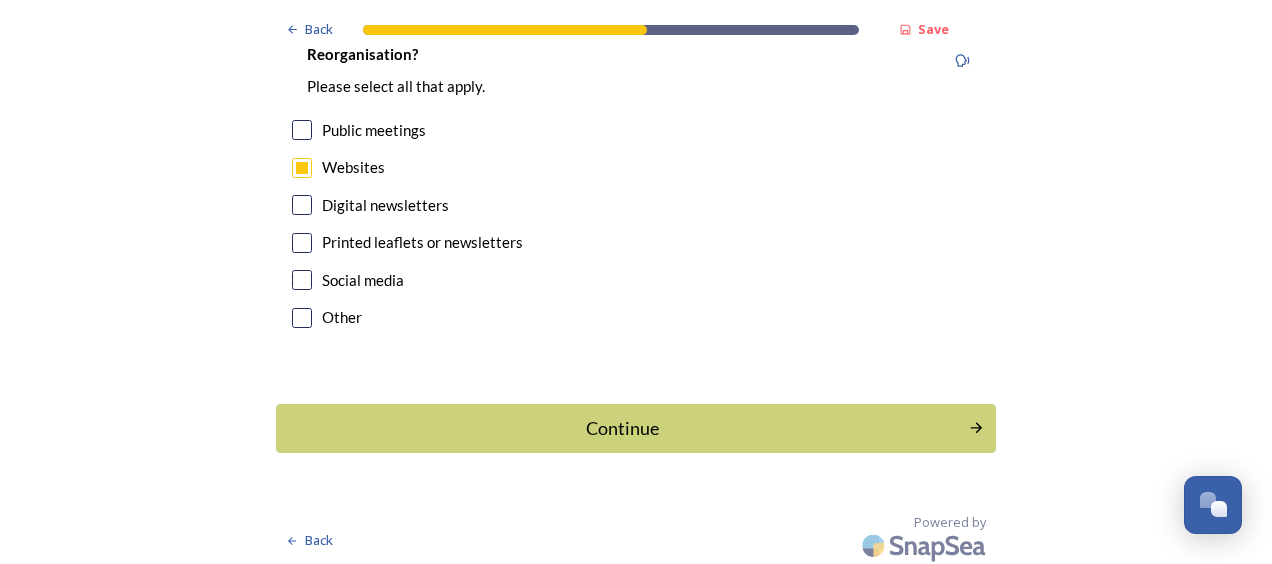 scroll, scrollTop: 6319, scrollLeft: 0, axis: vertical 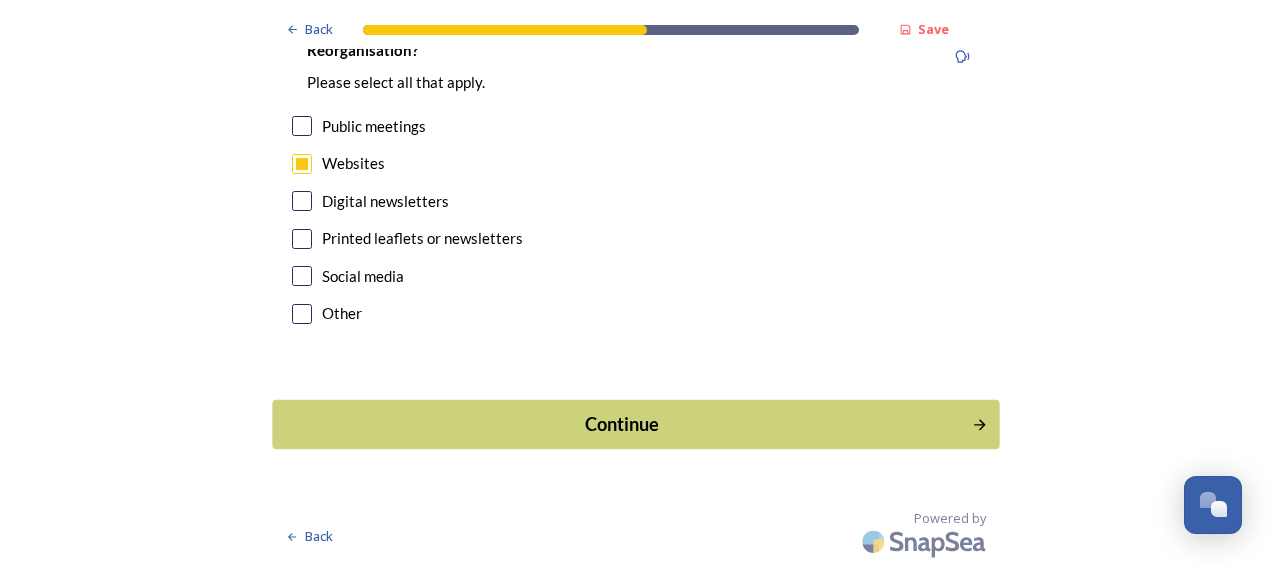 click on "Continue" at bounding box center (622, 424) 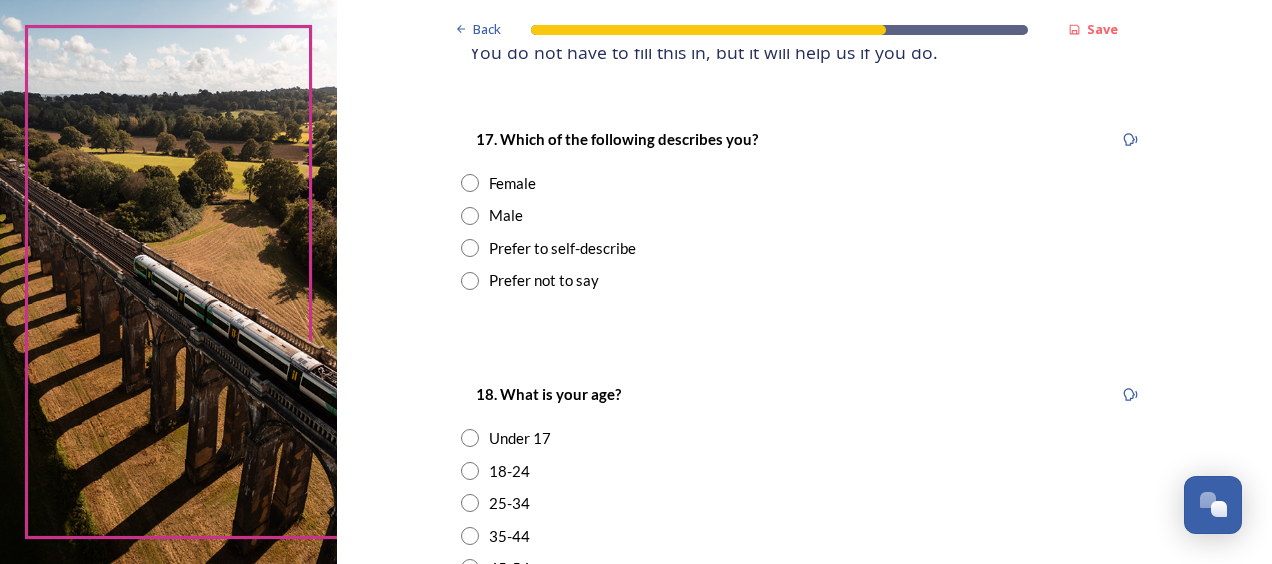 scroll, scrollTop: 200, scrollLeft: 0, axis: vertical 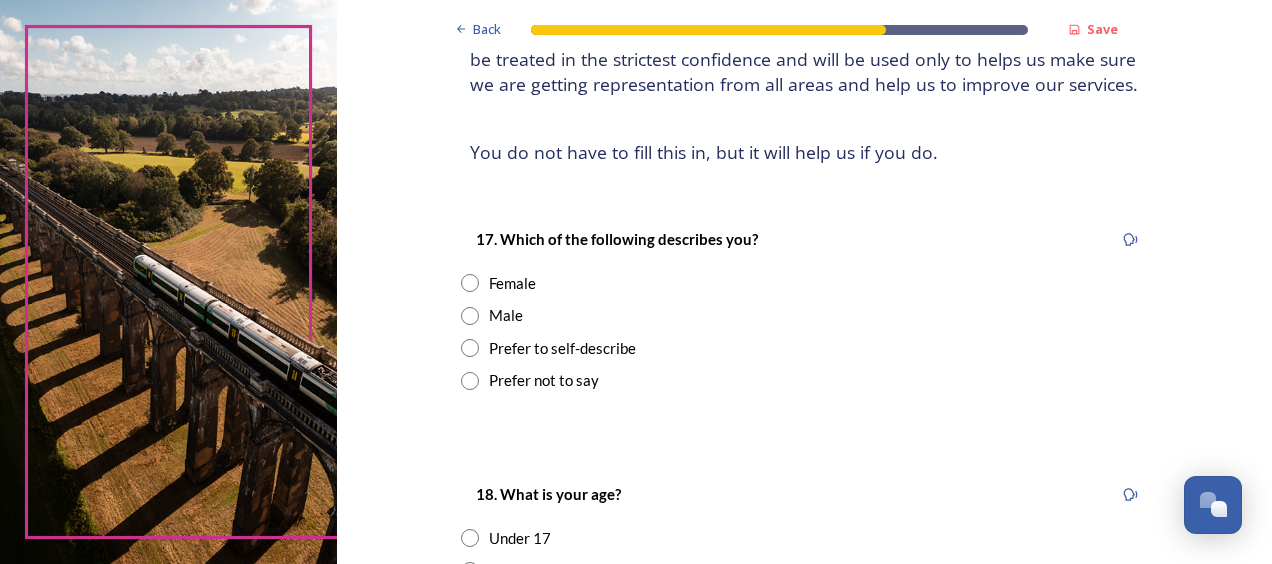 click at bounding box center [470, 283] 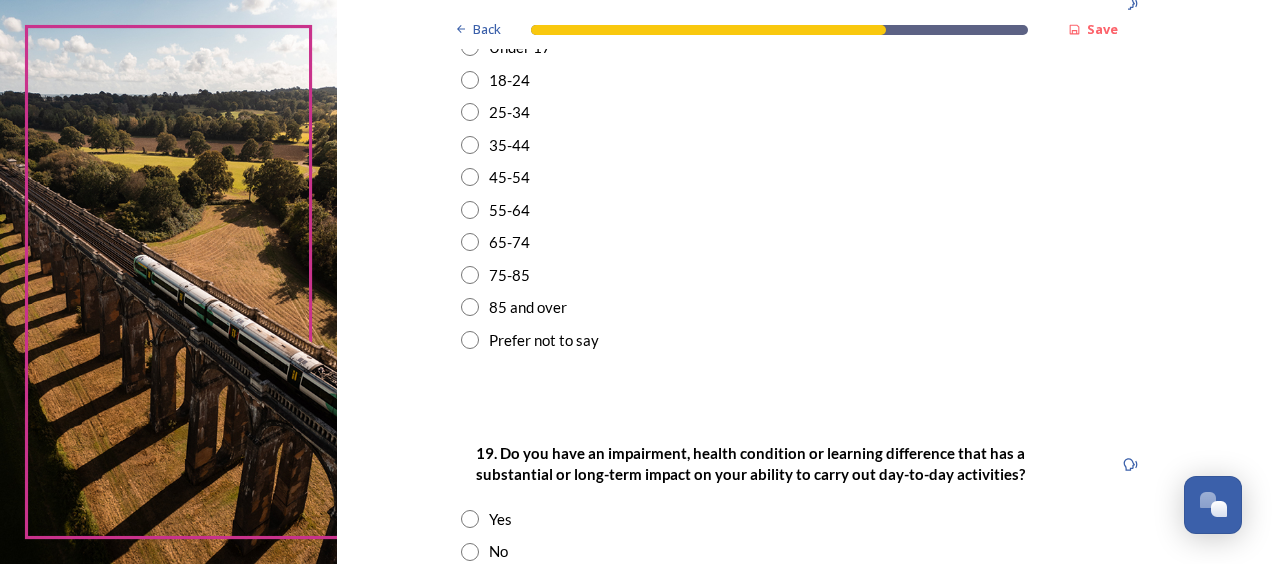scroll, scrollTop: 700, scrollLeft: 0, axis: vertical 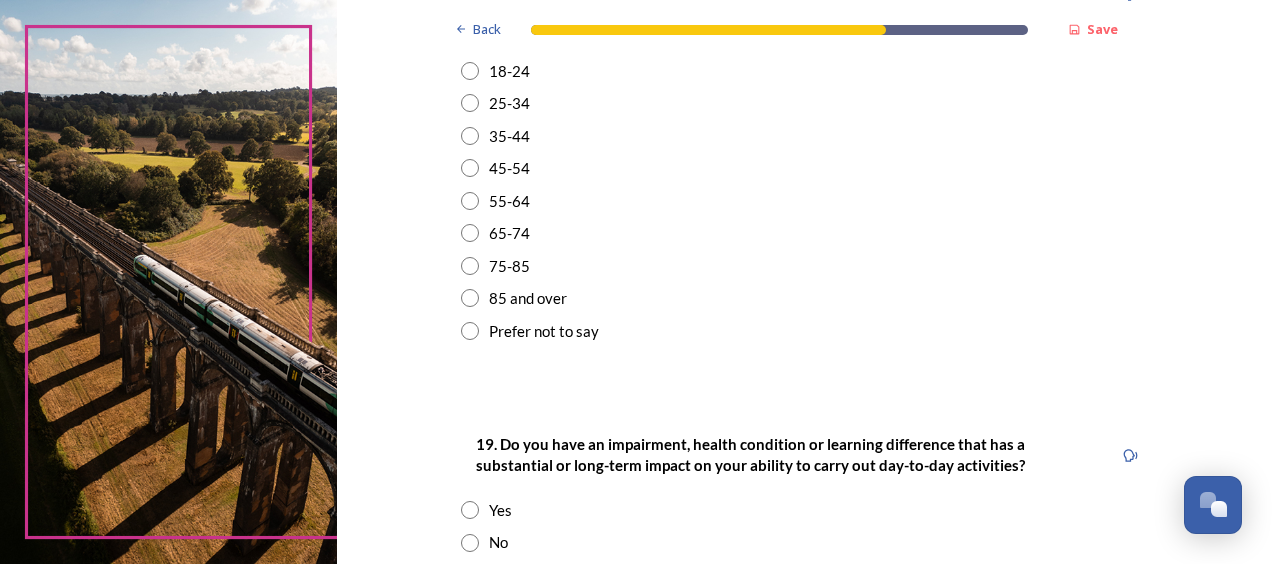 click at bounding box center [470, 266] 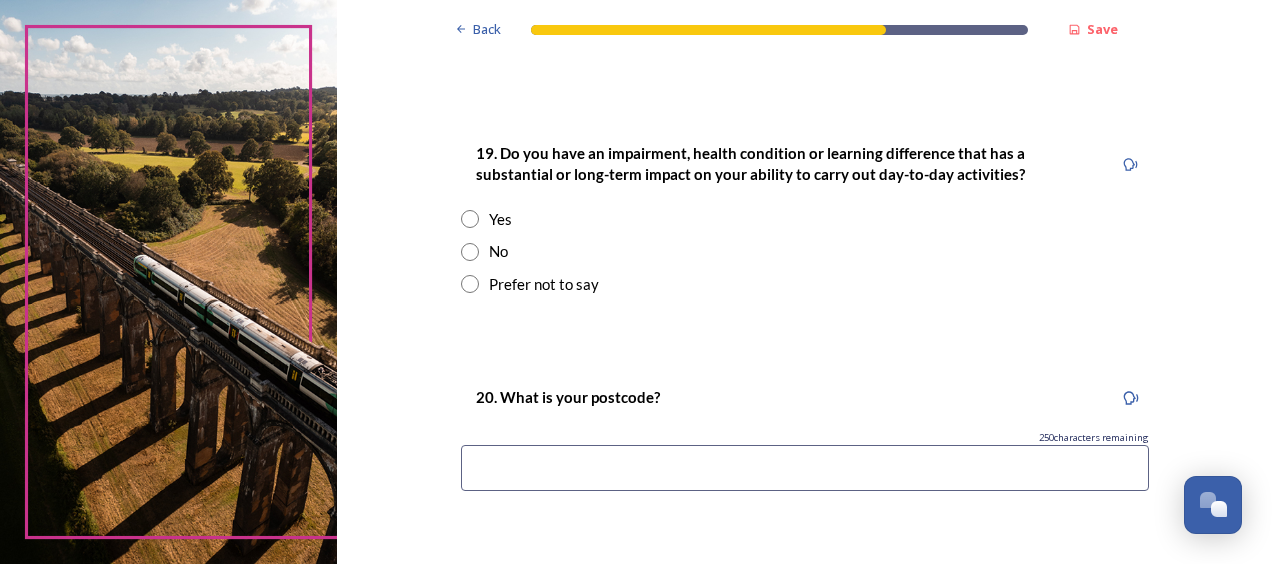 scroll, scrollTop: 1000, scrollLeft: 0, axis: vertical 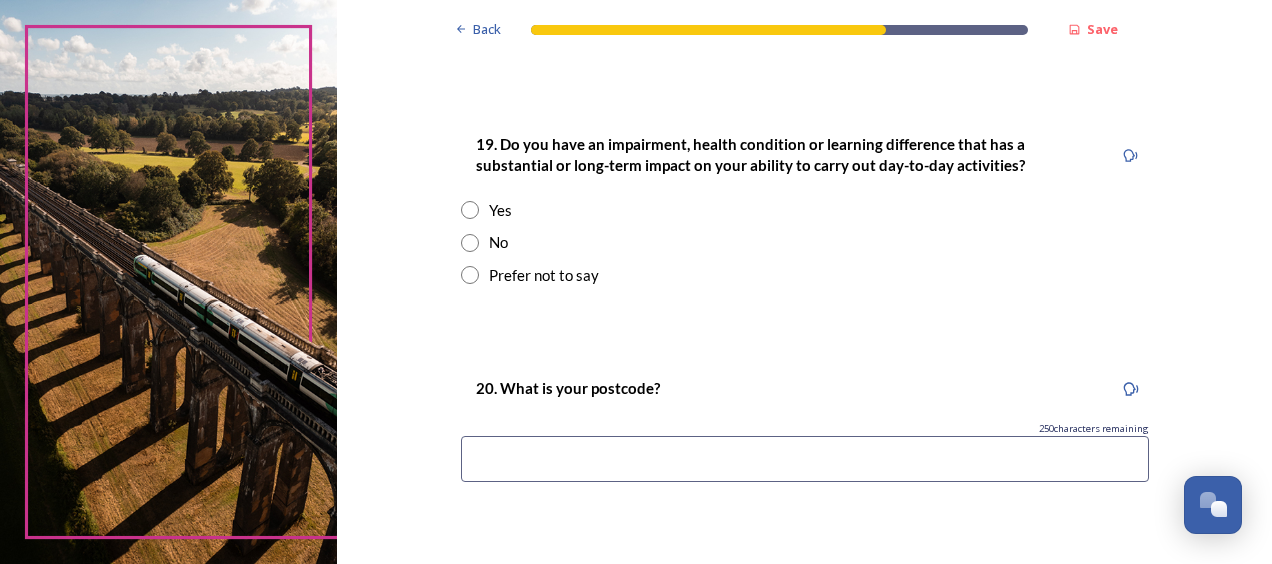 click at bounding box center (470, 210) 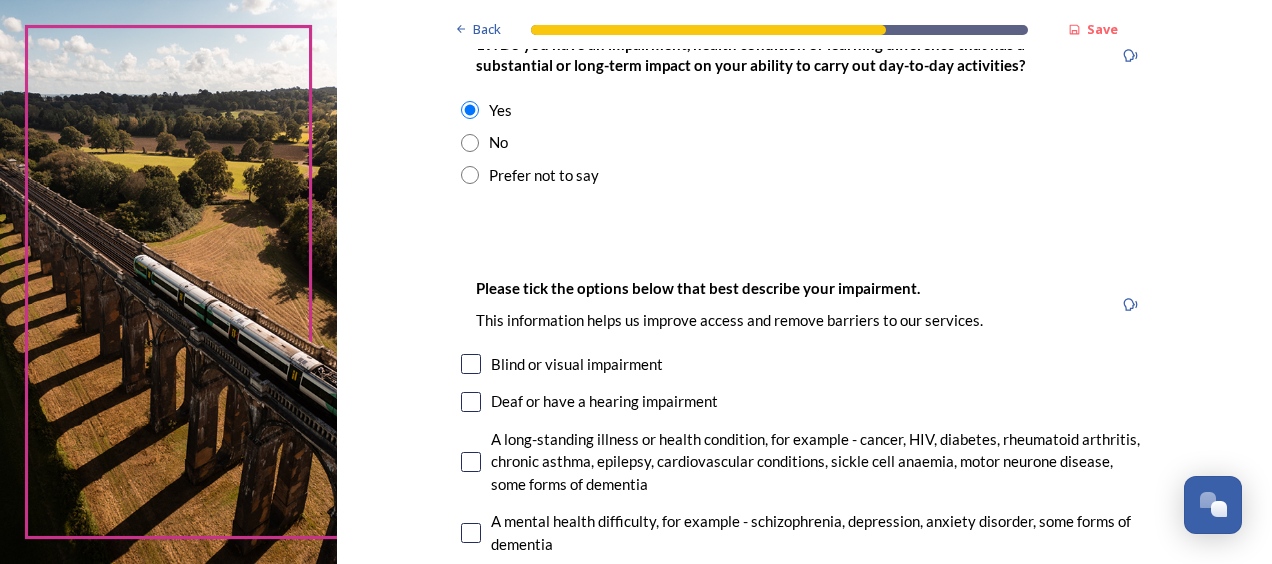 scroll, scrollTop: 1200, scrollLeft: 0, axis: vertical 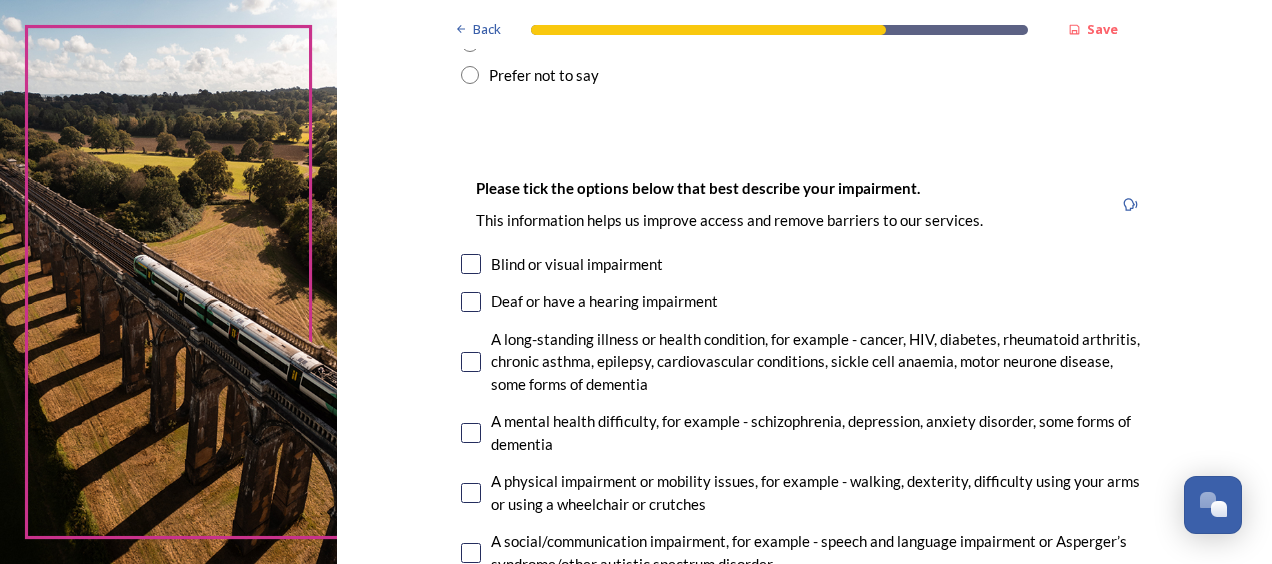 click at bounding box center [471, 264] 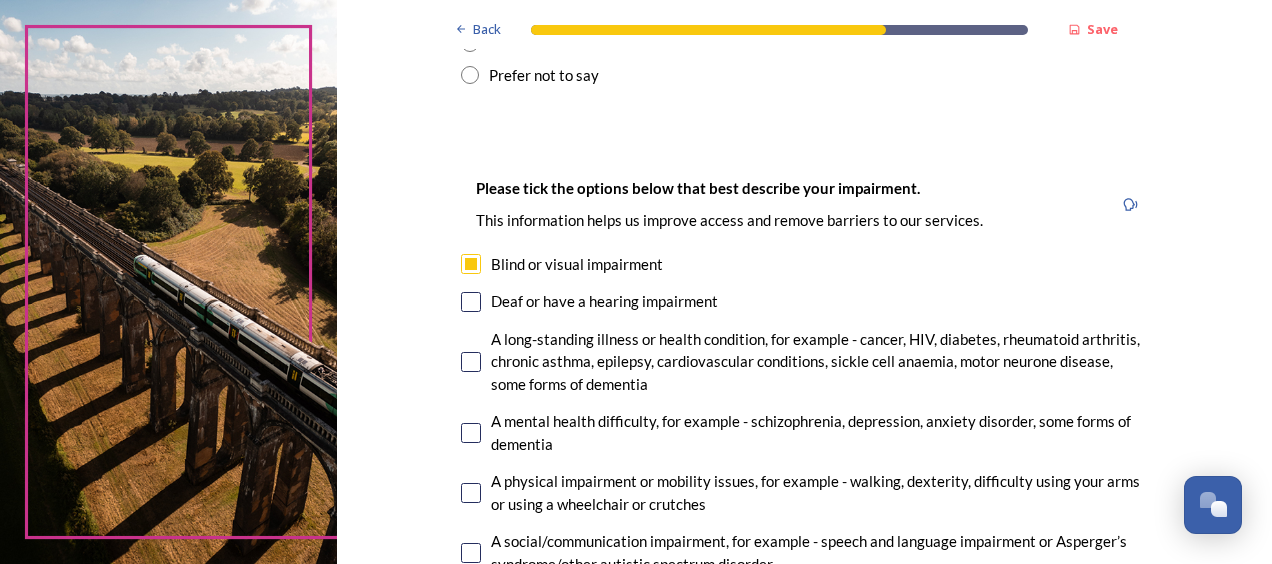 scroll, scrollTop: 1300, scrollLeft: 0, axis: vertical 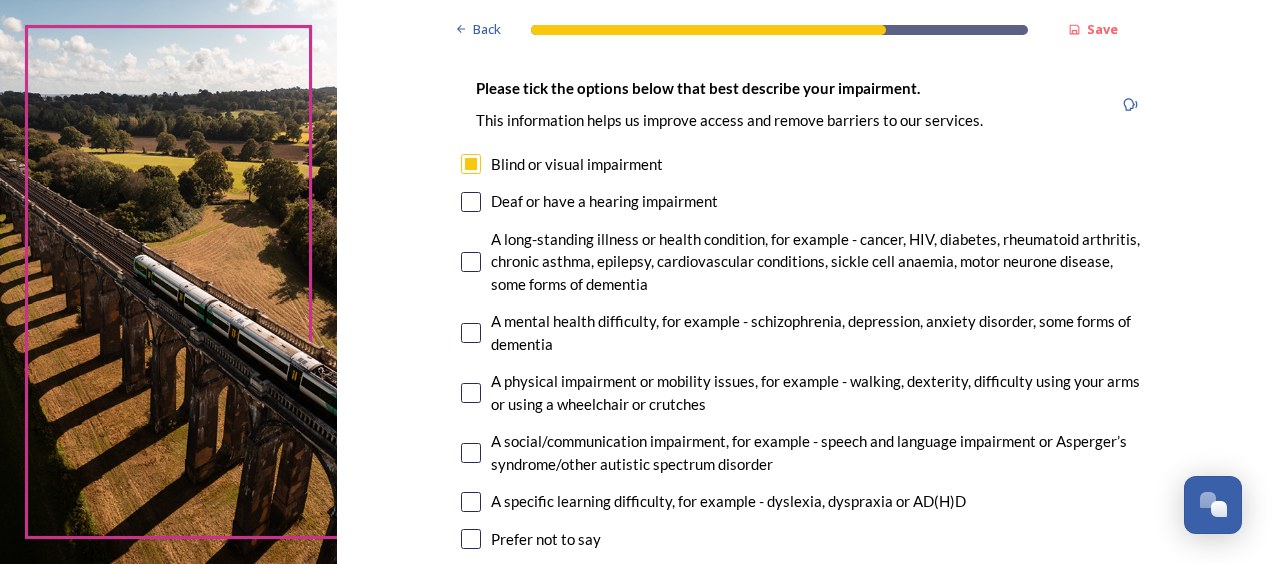 click at bounding box center (471, 262) 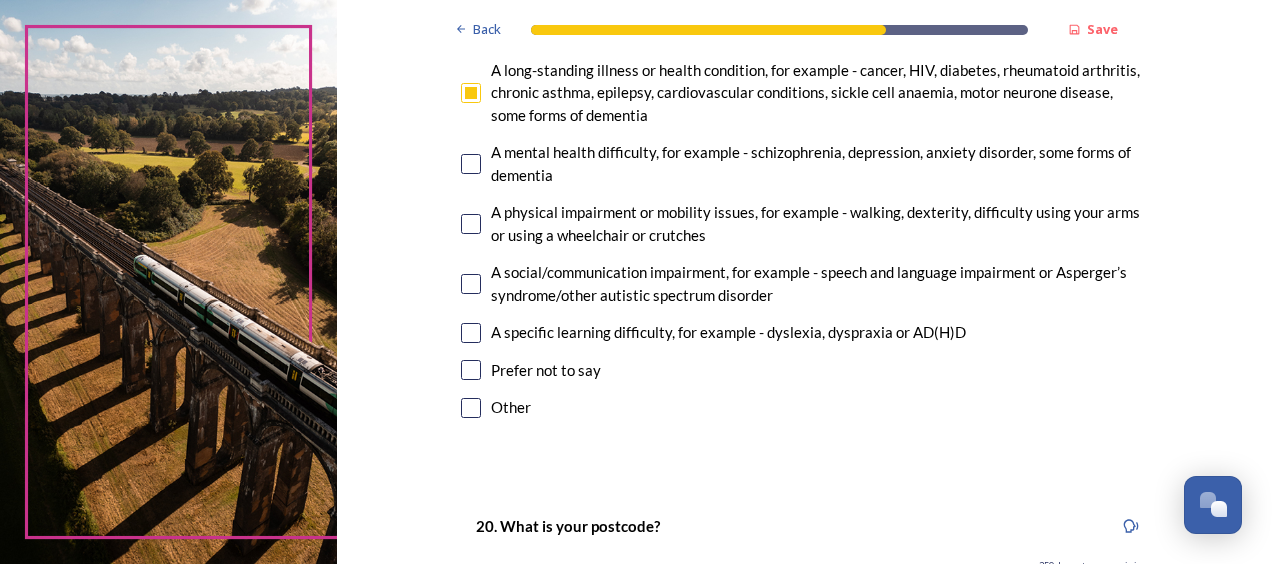 scroll, scrollTop: 1500, scrollLeft: 0, axis: vertical 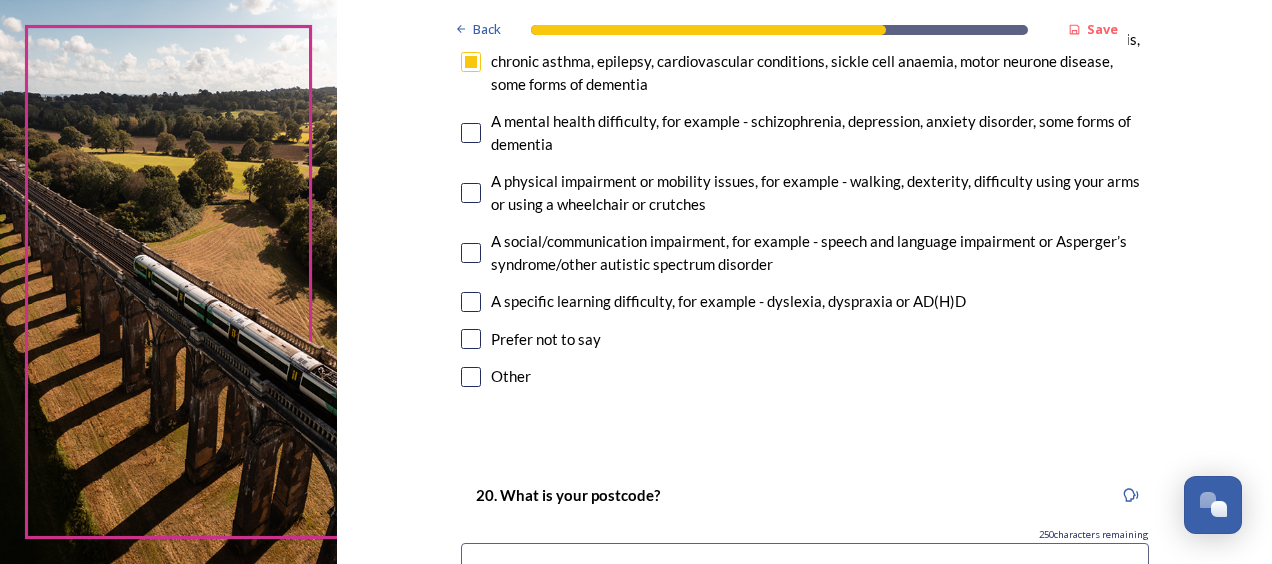 click at bounding box center [471, 193] 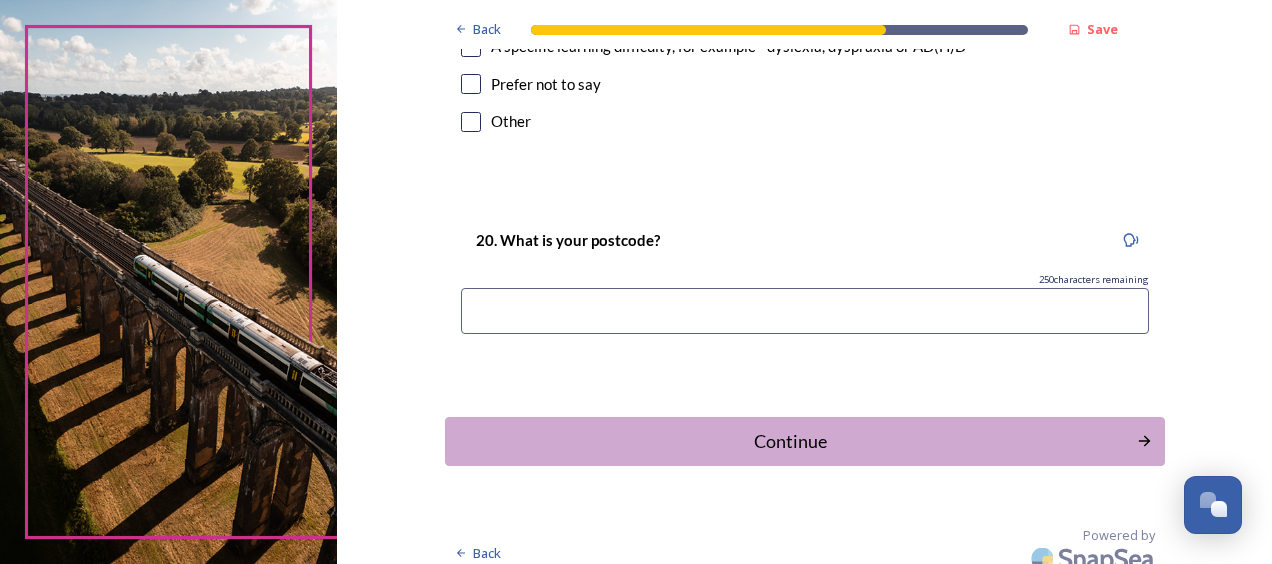 scroll, scrollTop: 1771, scrollLeft: 0, axis: vertical 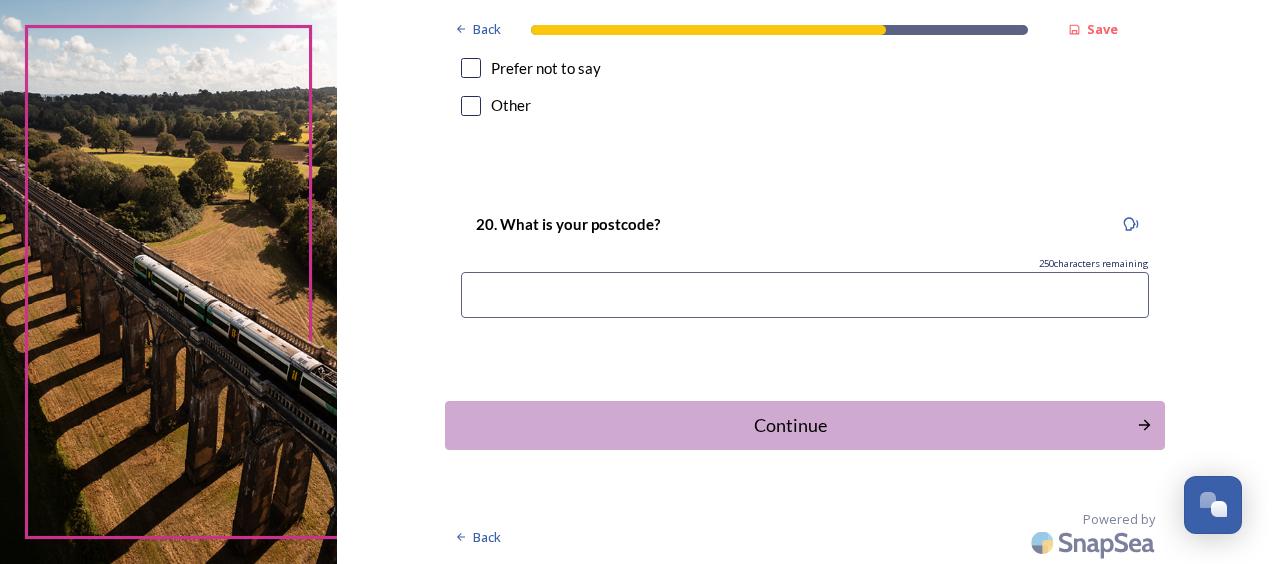 click at bounding box center [805, 295] 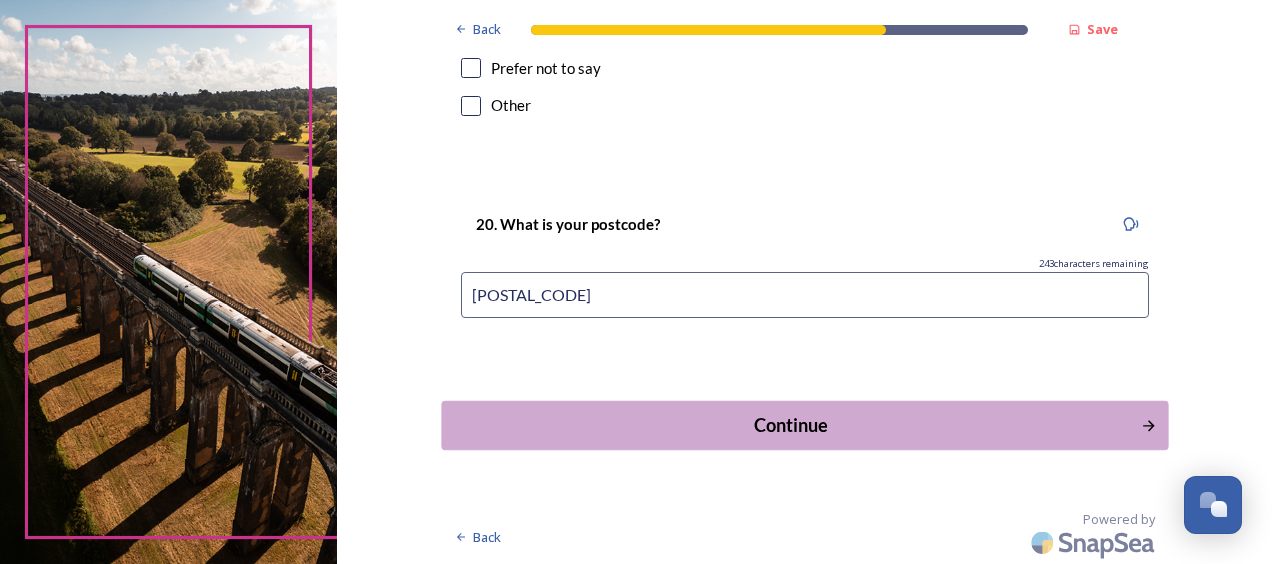 type on "[POSTAL_CODE]" 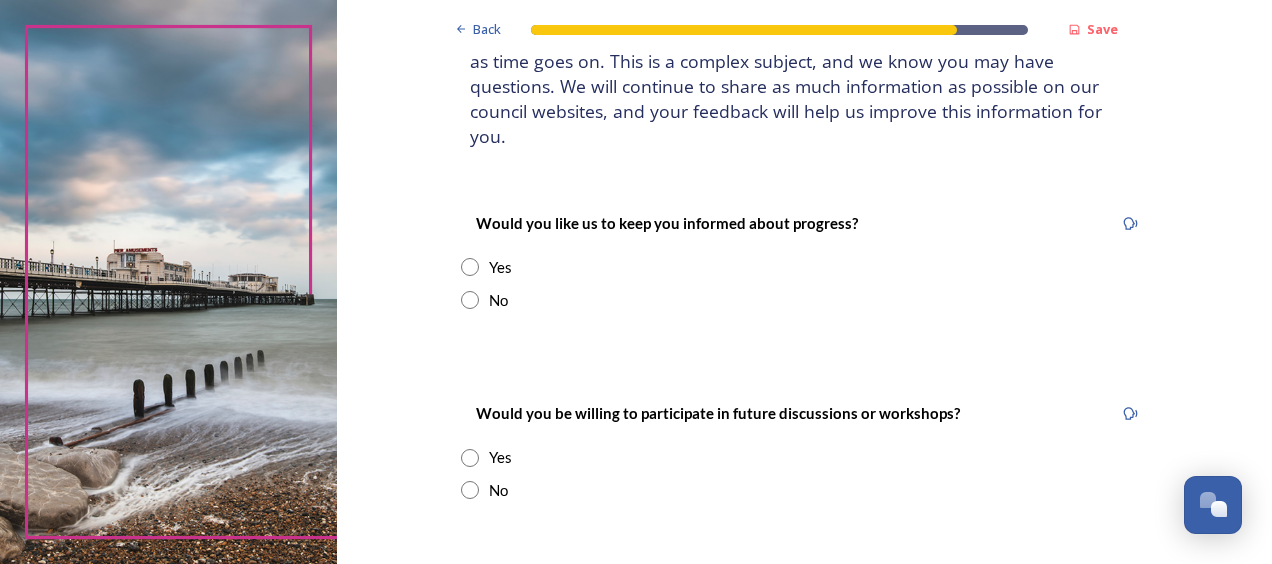 scroll, scrollTop: 200, scrollLeft: 0, axis: vertical 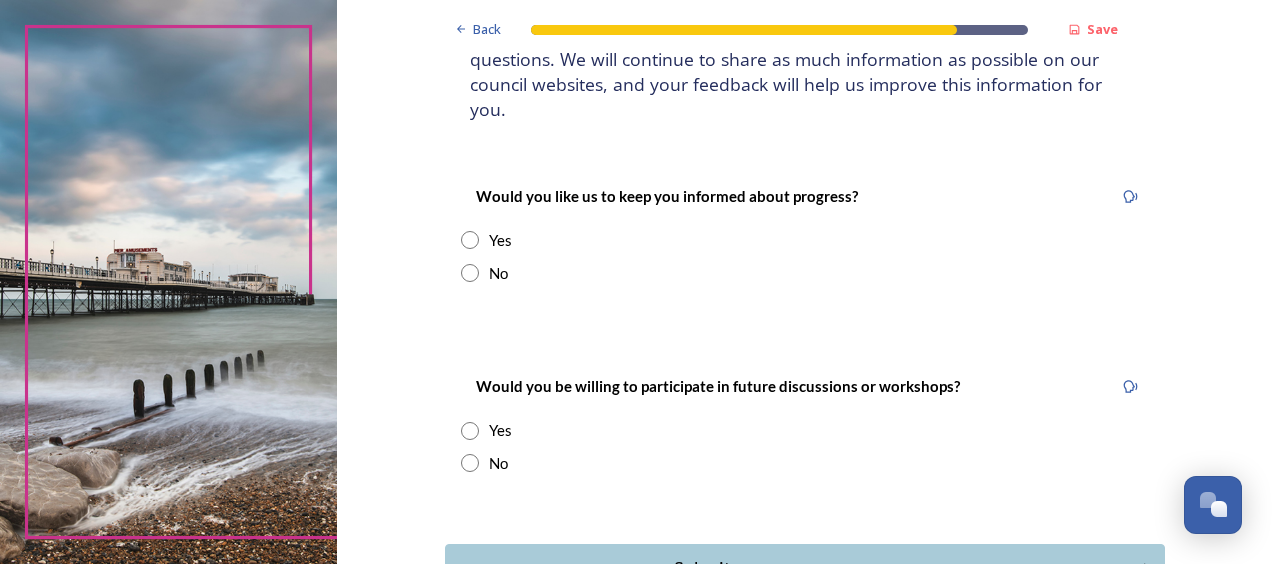 click at bounding box center [470, 240] 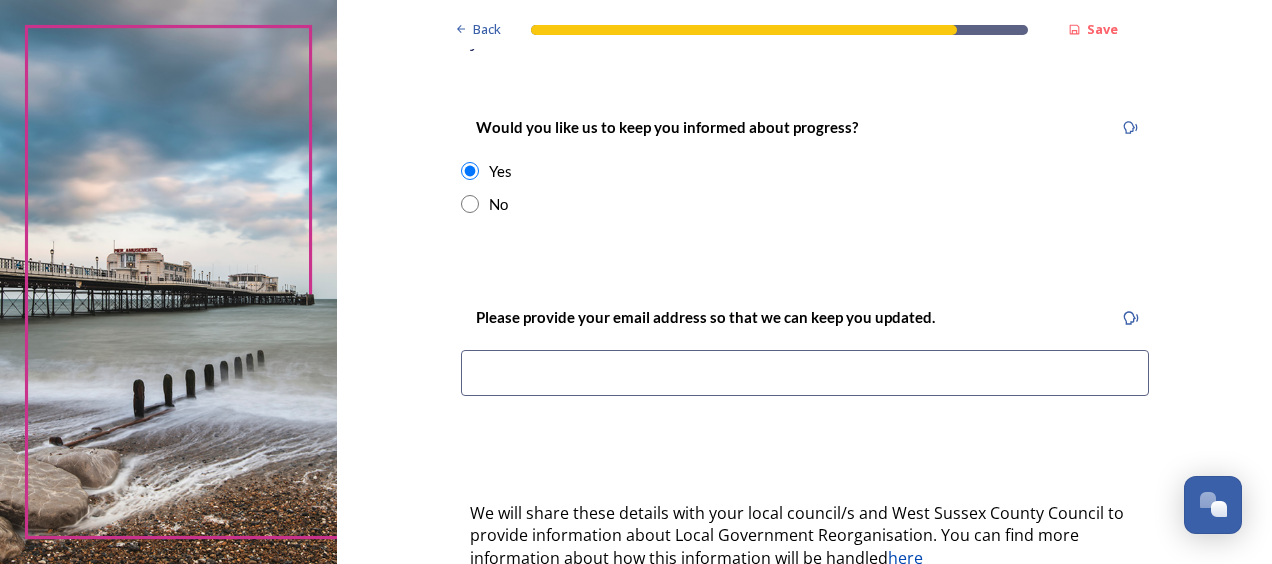 scroll, scrollTop: 300, scrollLeft: 0, axis: vertical 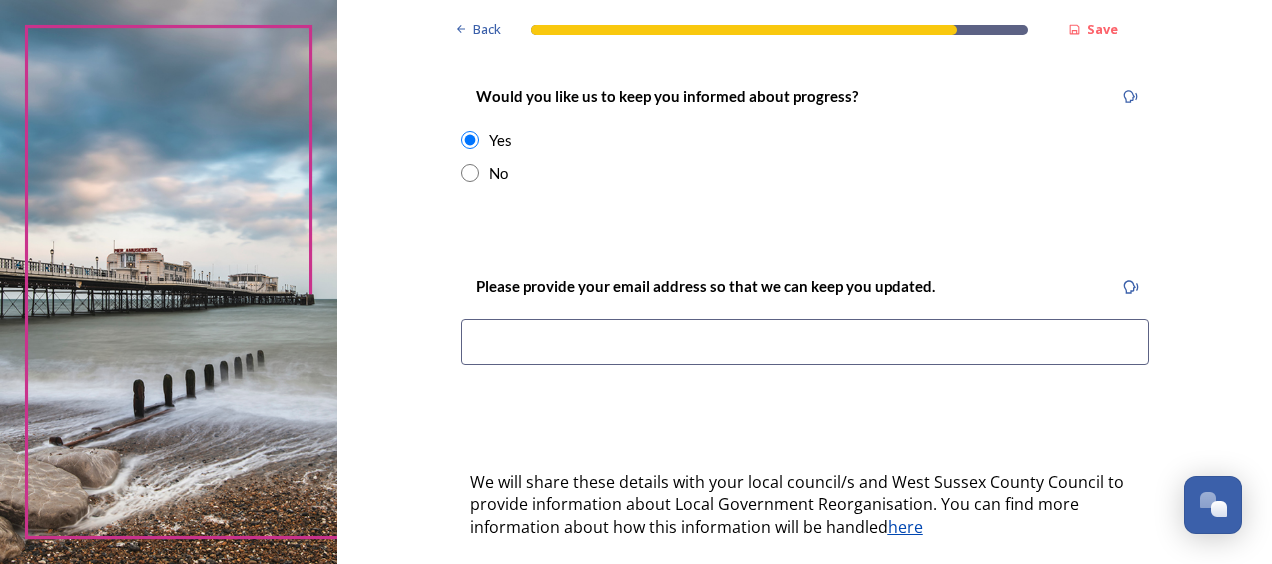 click at bounding box center [805, 342] 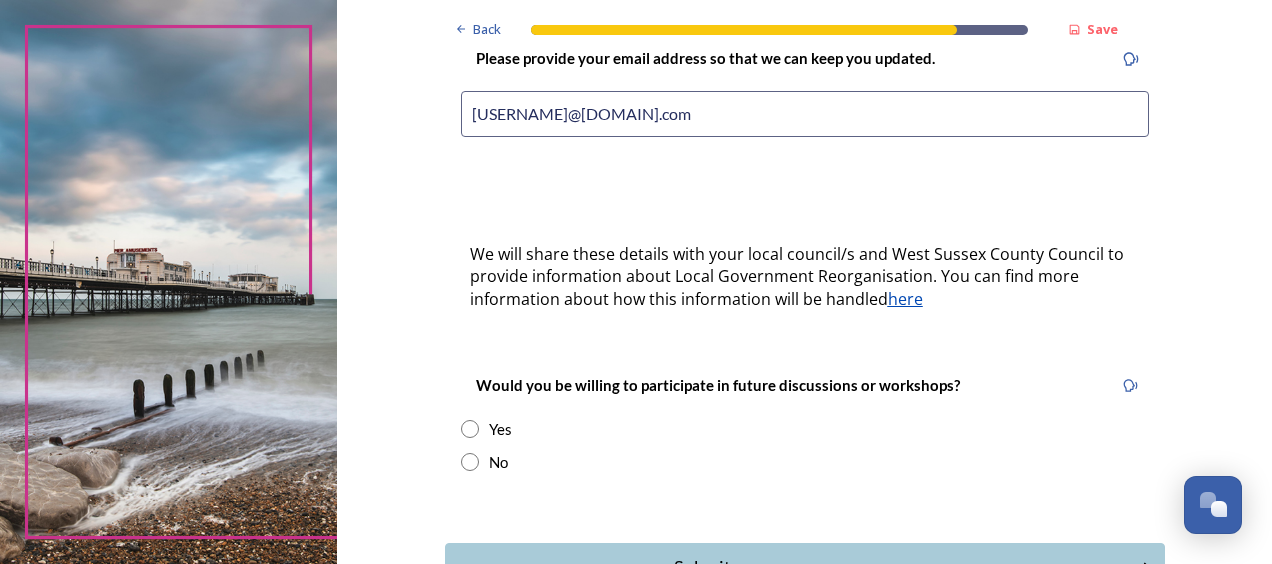 scroll, scrollTop: 600, scrollLeft: 0, axis: vertical 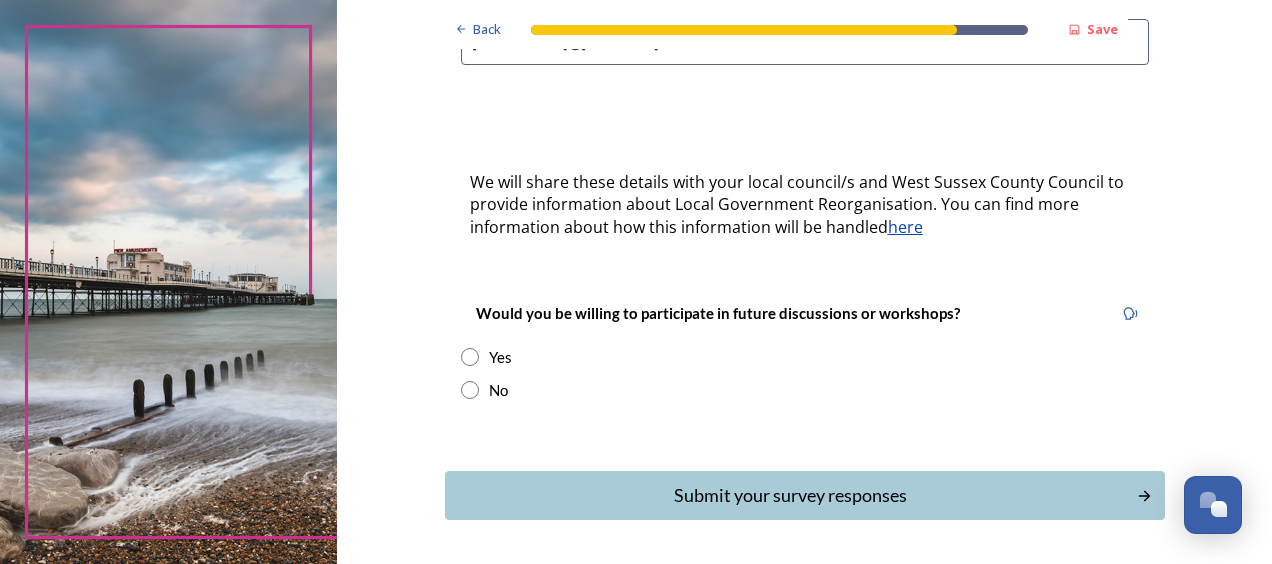 type on "[USERNAME]@[DOMAIN].com" 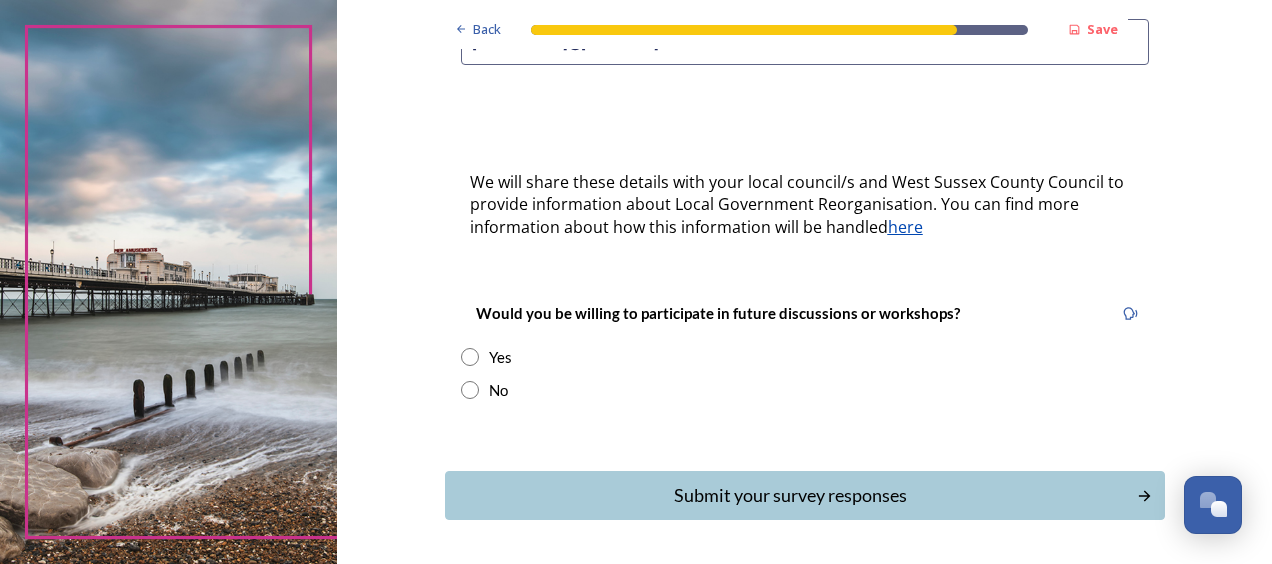 radio on "true" 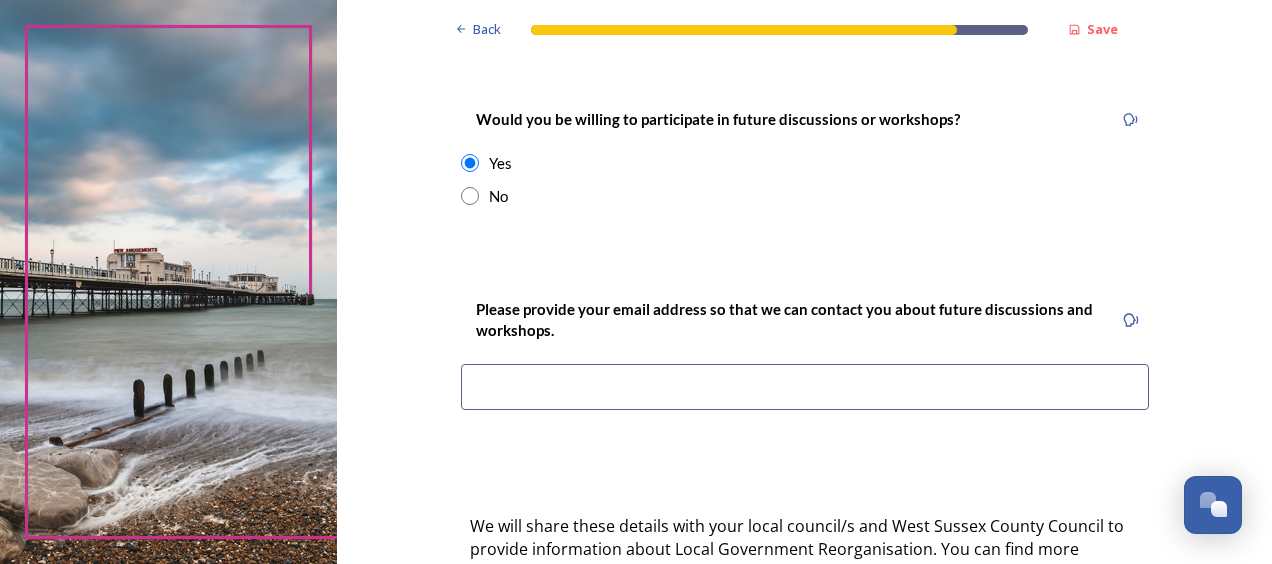 scroll, scrollTop: 800, scrollLeft: 0, axis: vertical 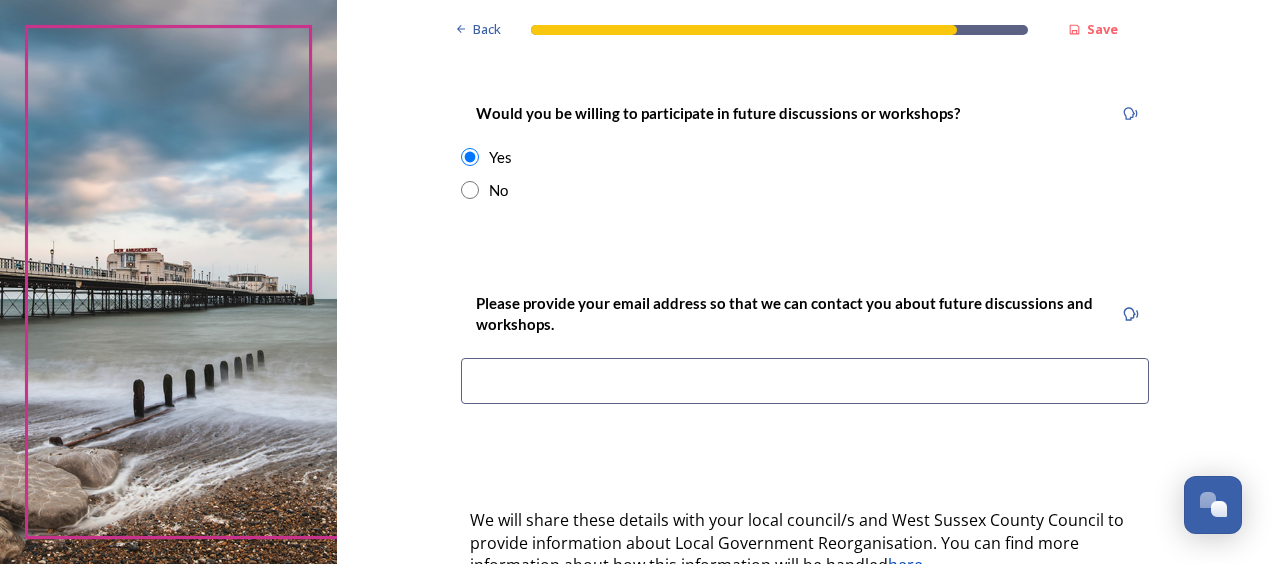 click at bounding box center (805, 381) 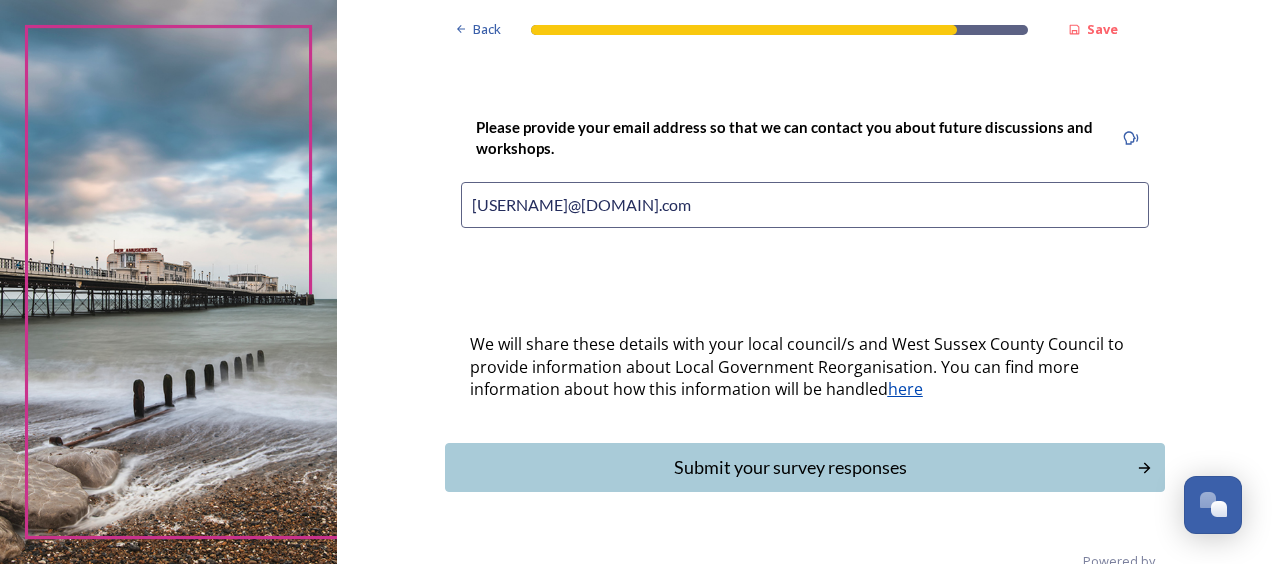 scroll, scrollTop: 993, scrollLeft: 0, axis: vertical 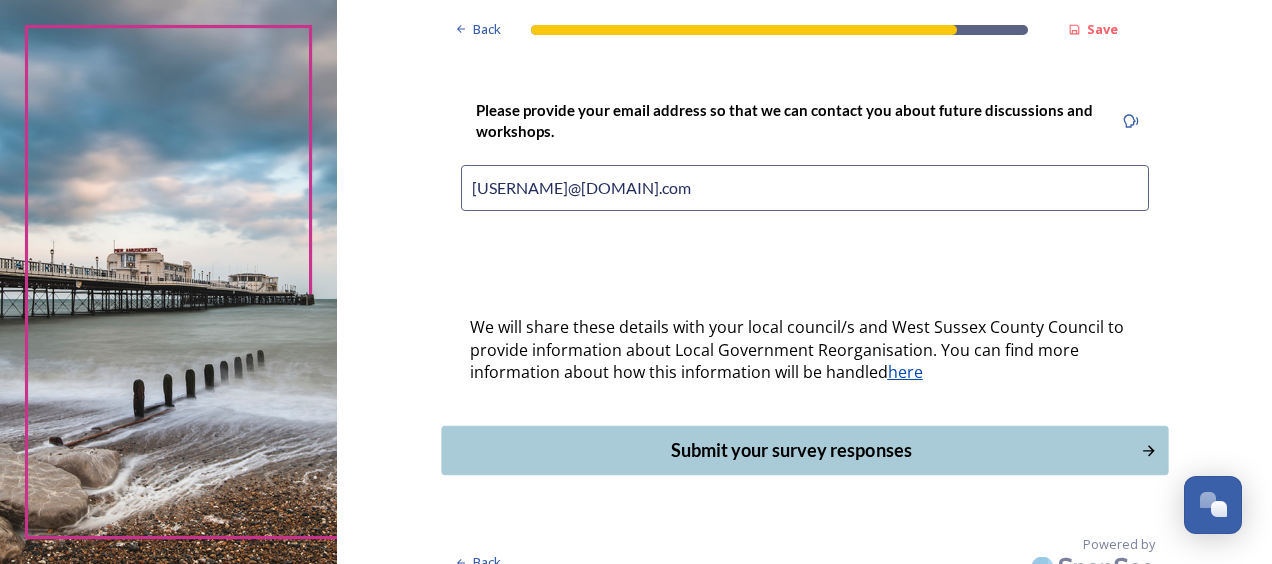 type on "[USERNAME]@[DOMAIN].com" 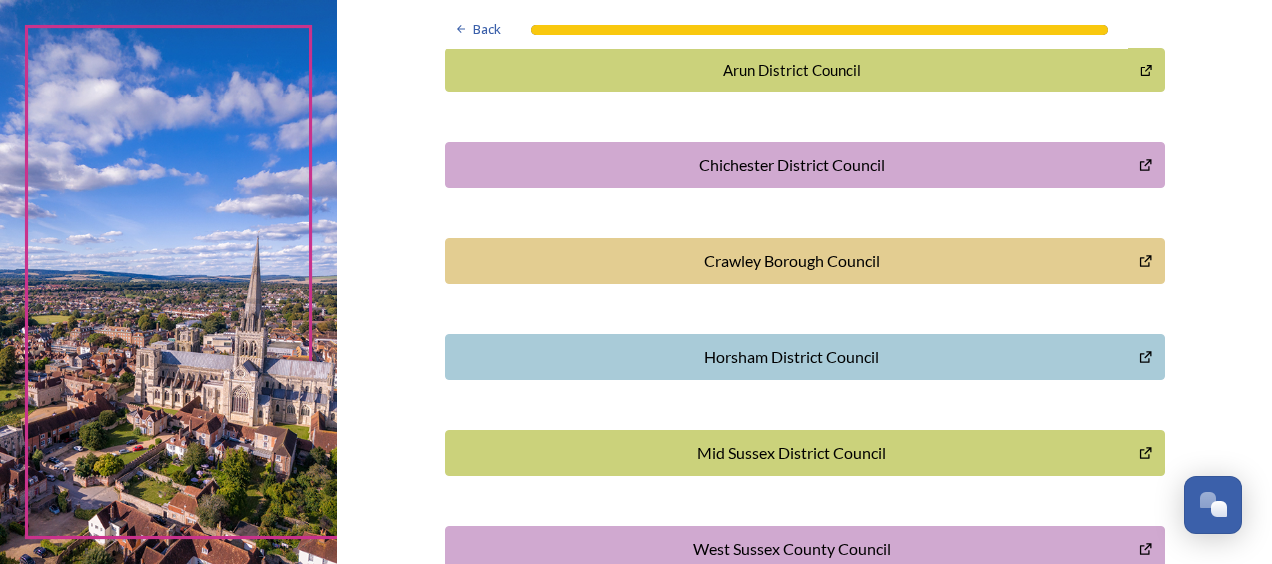 scroll, scrollTop: 720, scrollLeft: 0, axis: vertical 